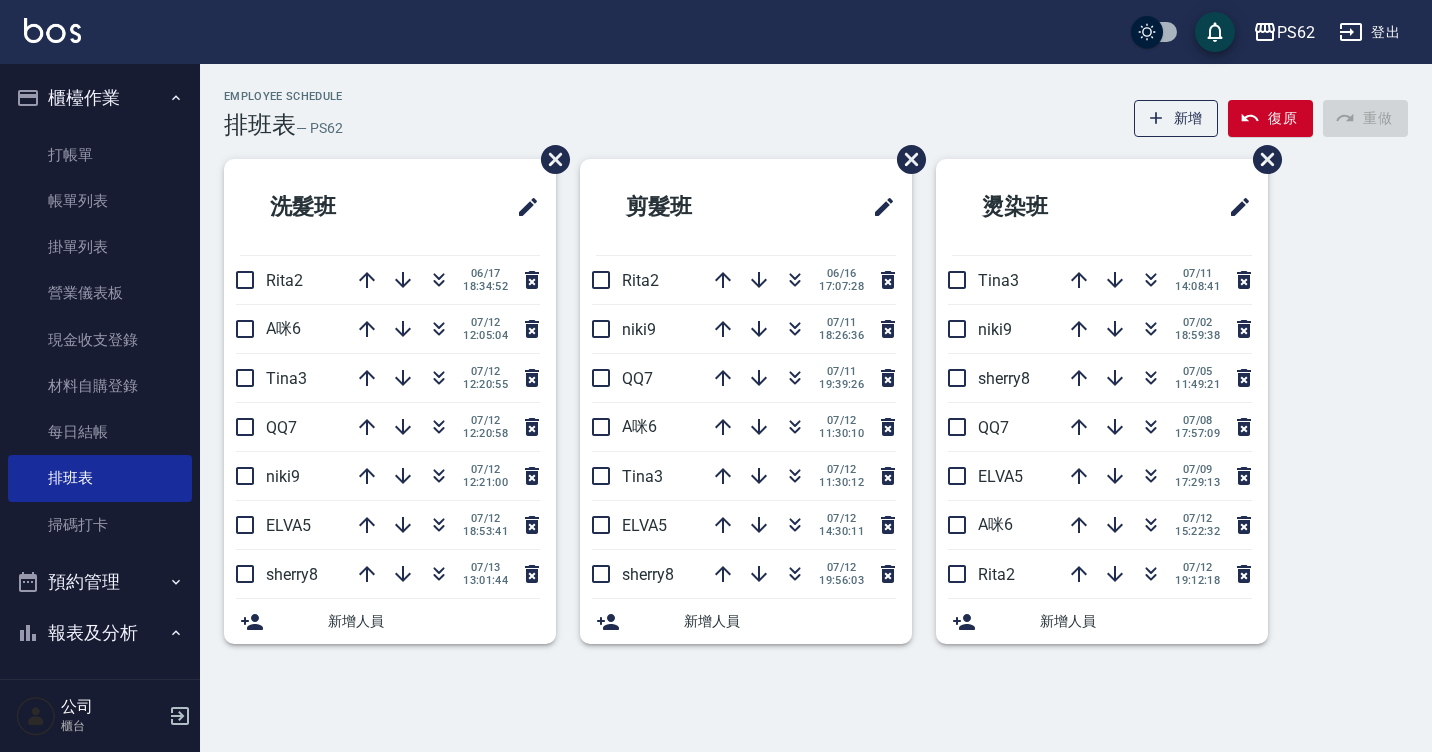 scroll, scrollTop: 0, scrollLeft: 0, axis: both 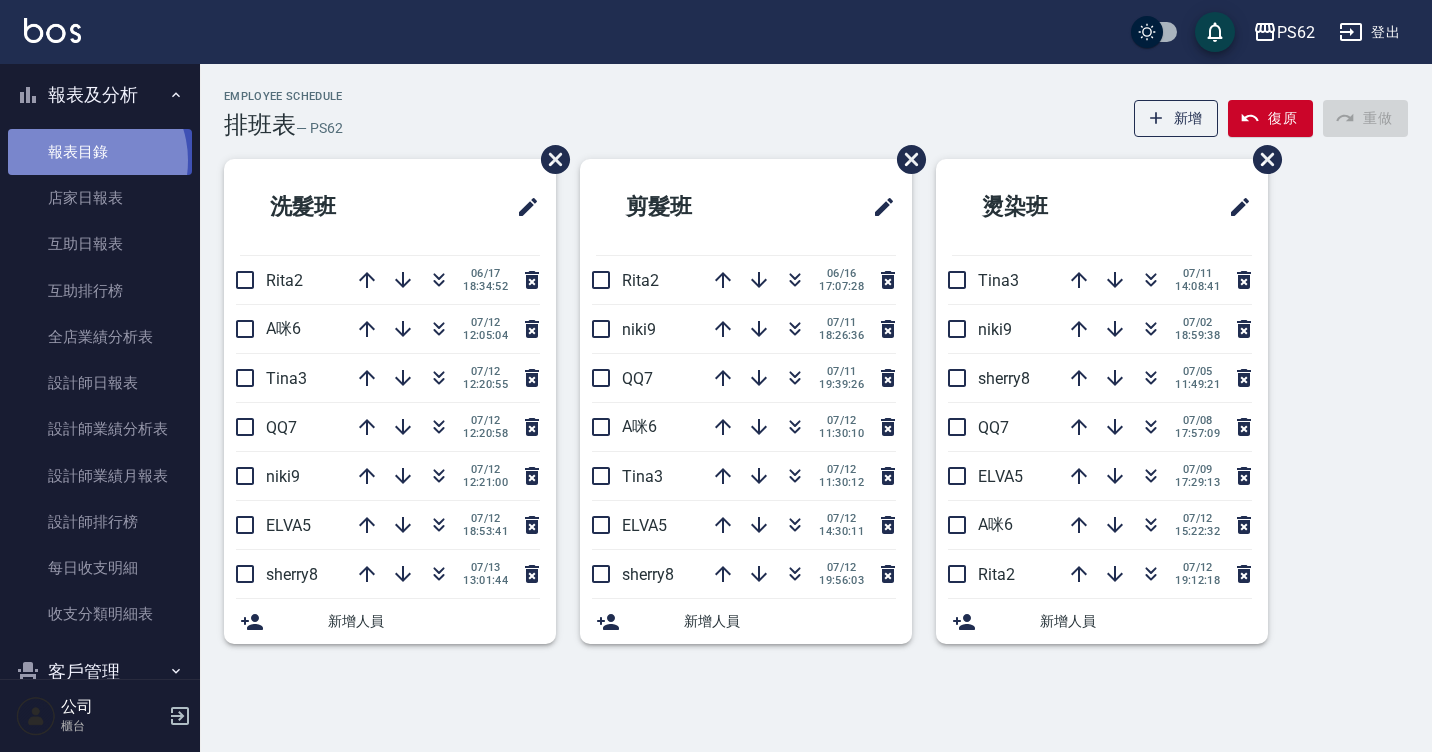 click on "報表目錄" at bounding box center [100, 152] 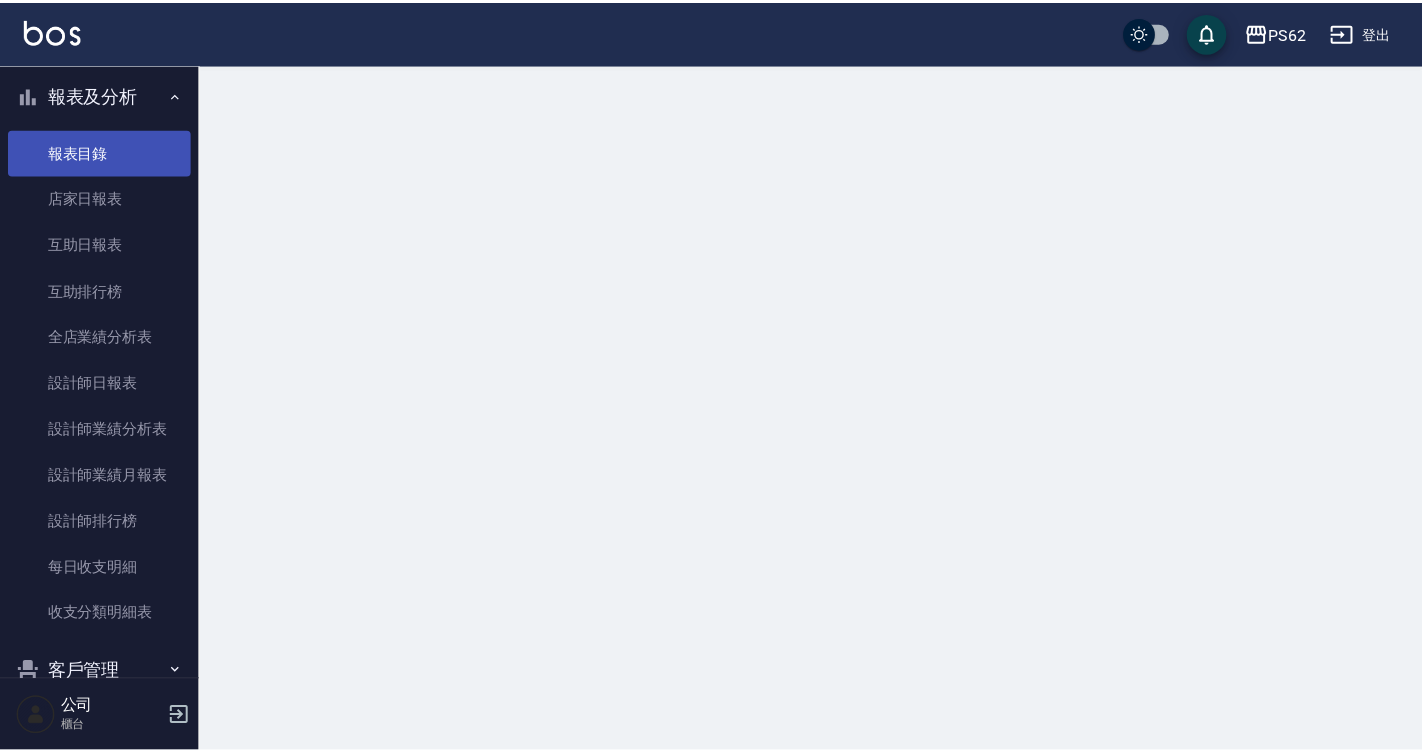 scroll, scrollTop: 38, scrollLeft: 0, axis: vertical 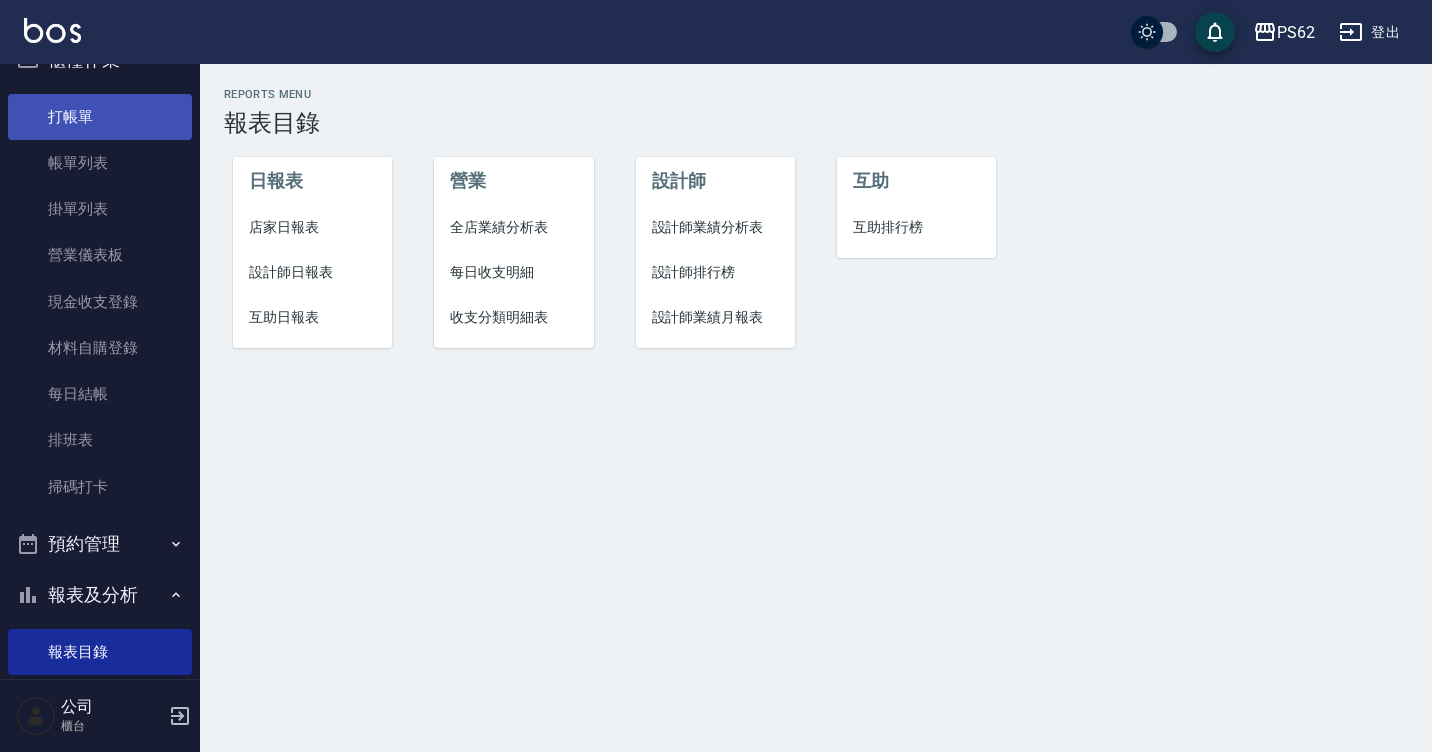 click on "打帳單" at bounding box center (100, 117) 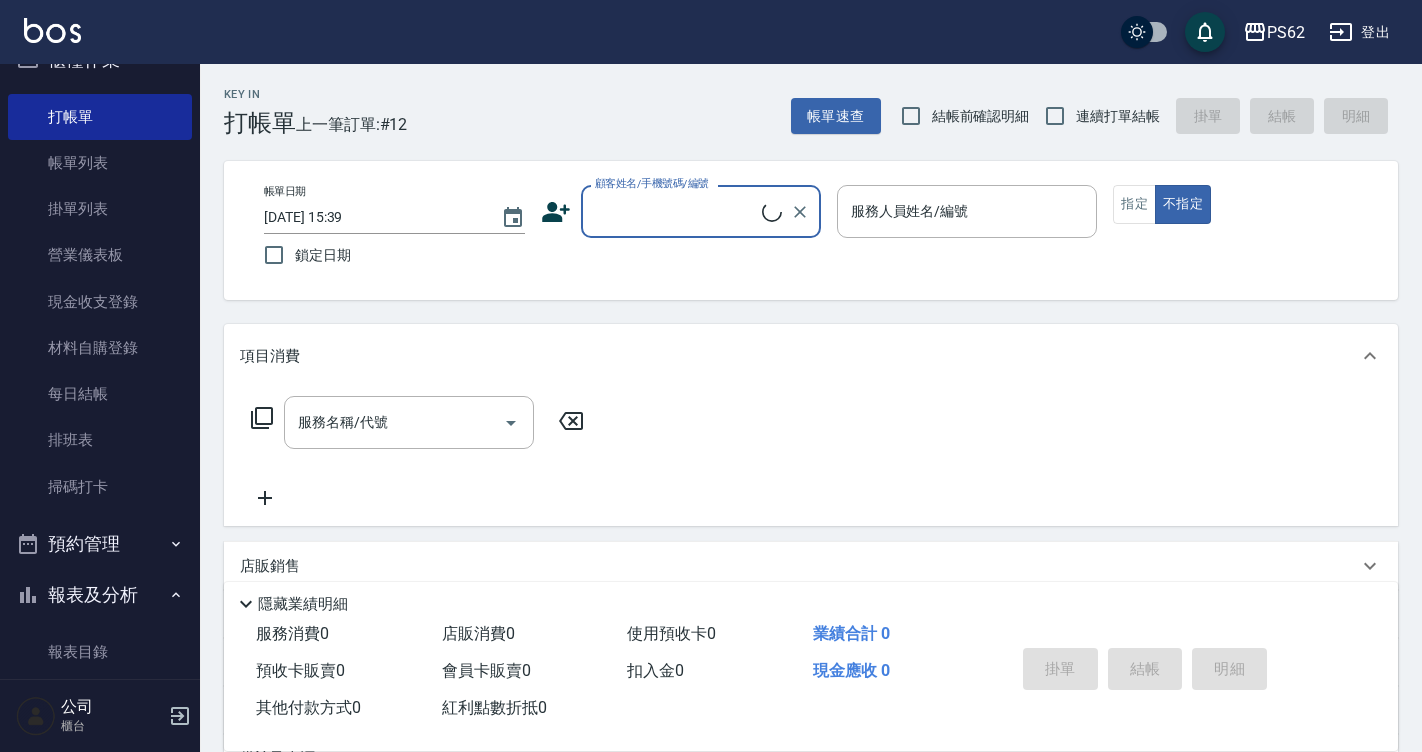 click on "顧客姓名/手機號碼/編號" at bounding box center [676, 211] 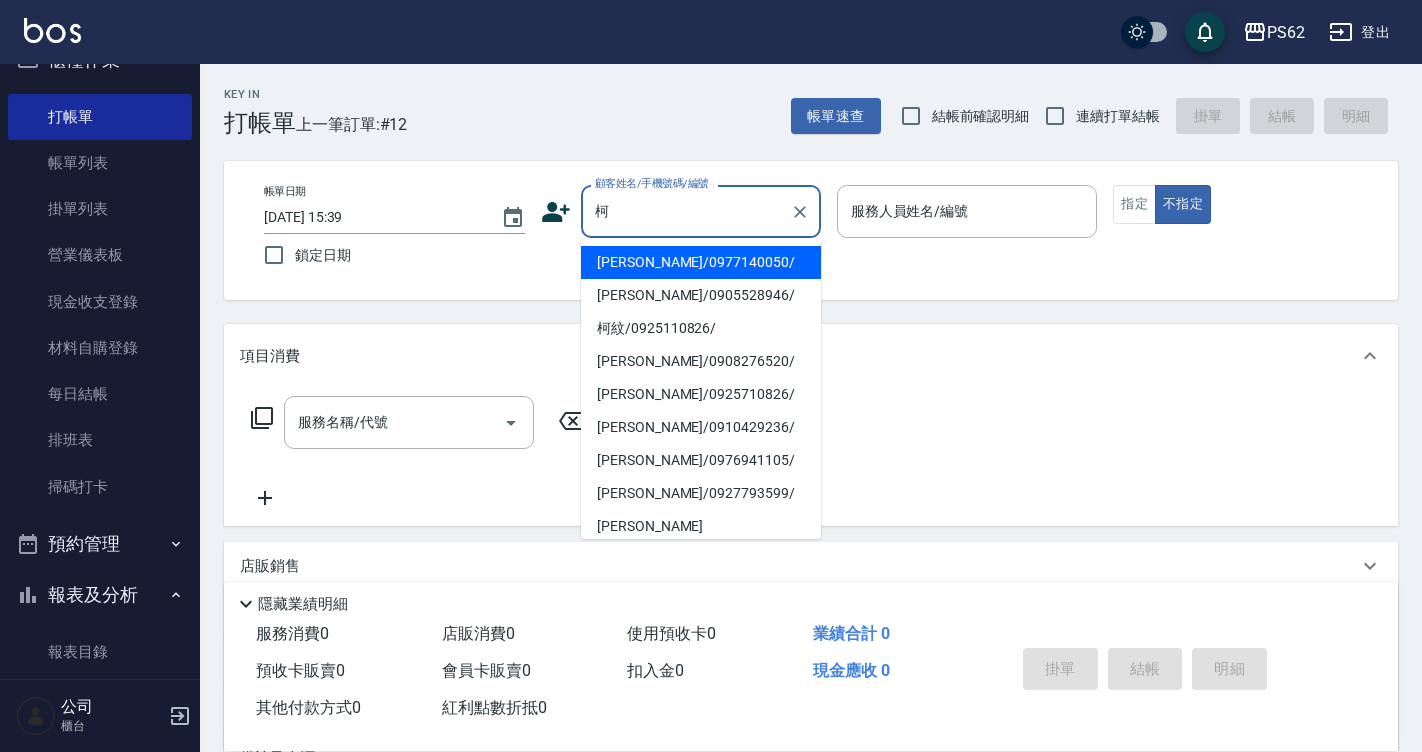 type on "[PERSON_NAME]/0977140050/" 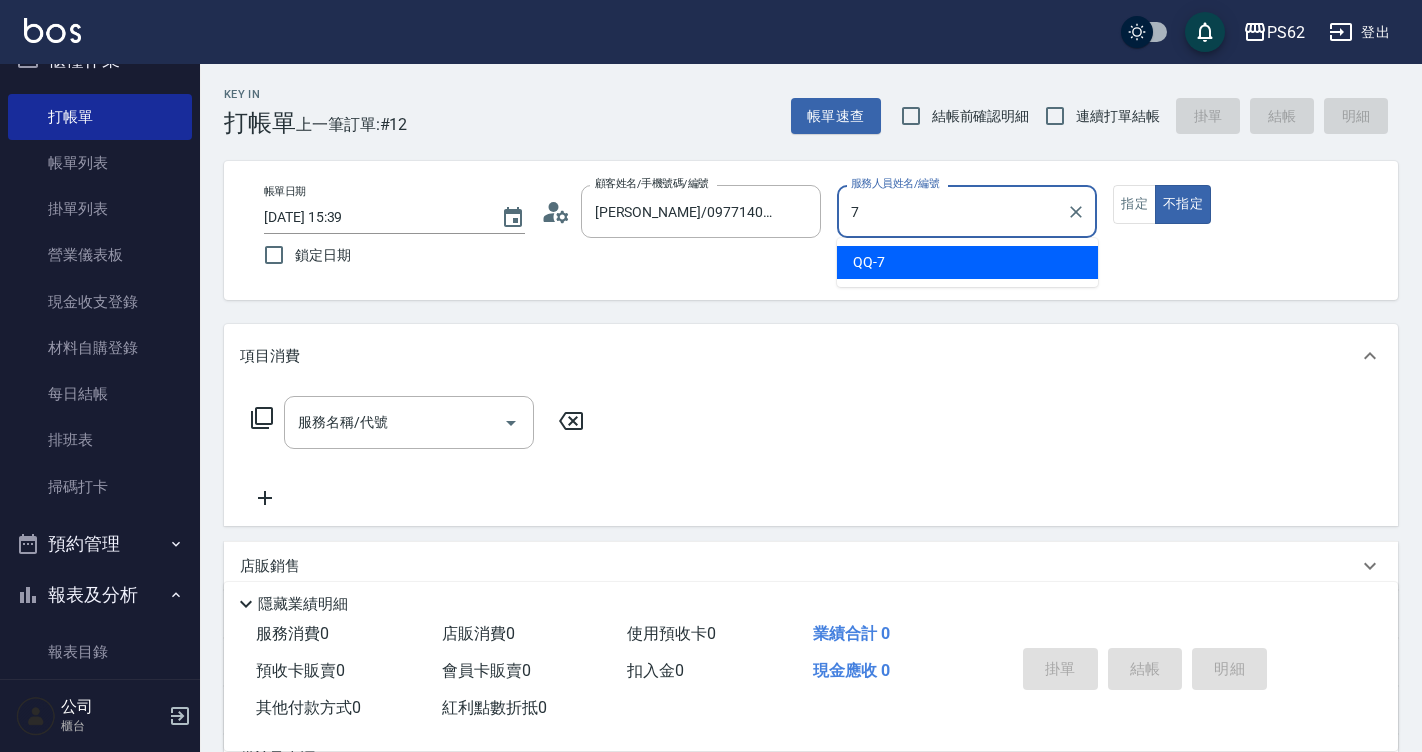 type on "QQ-7" 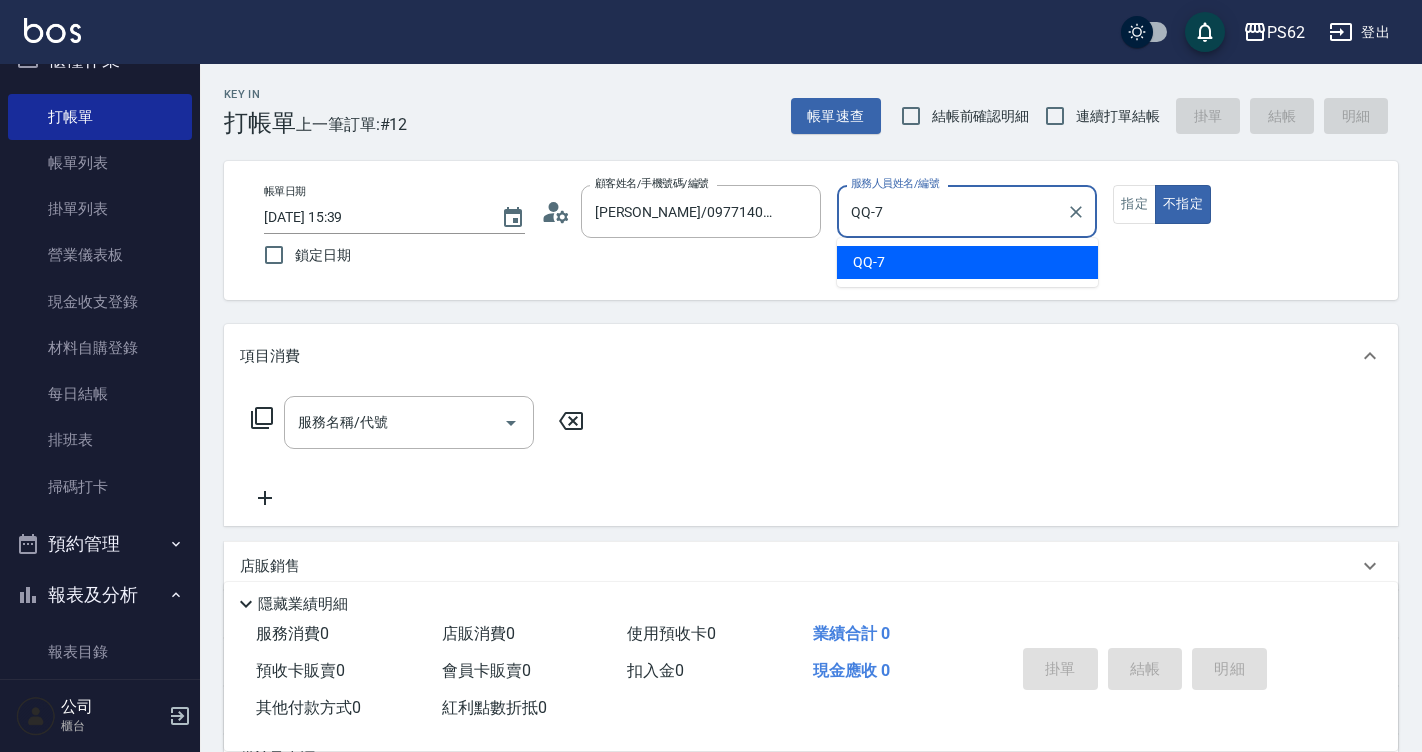 type on "false" 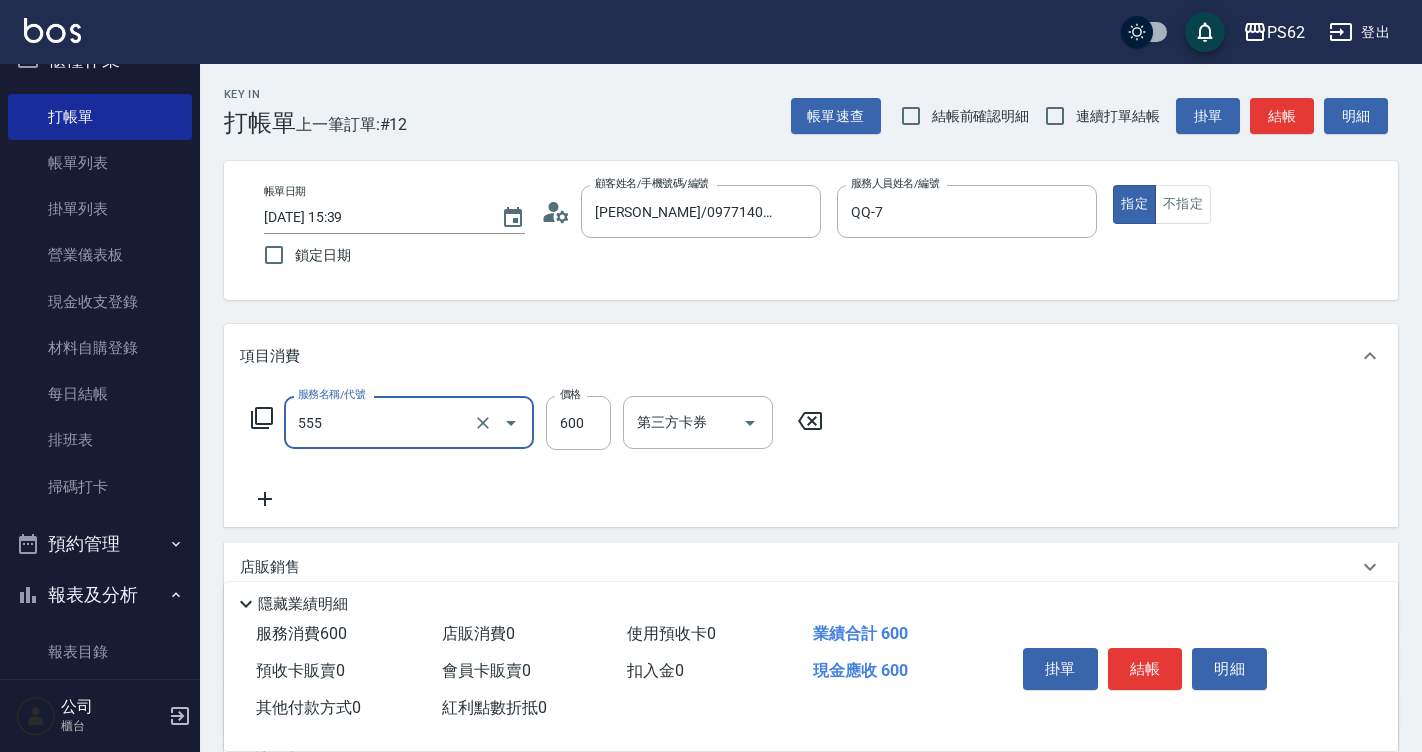 type on "去角質(555)" 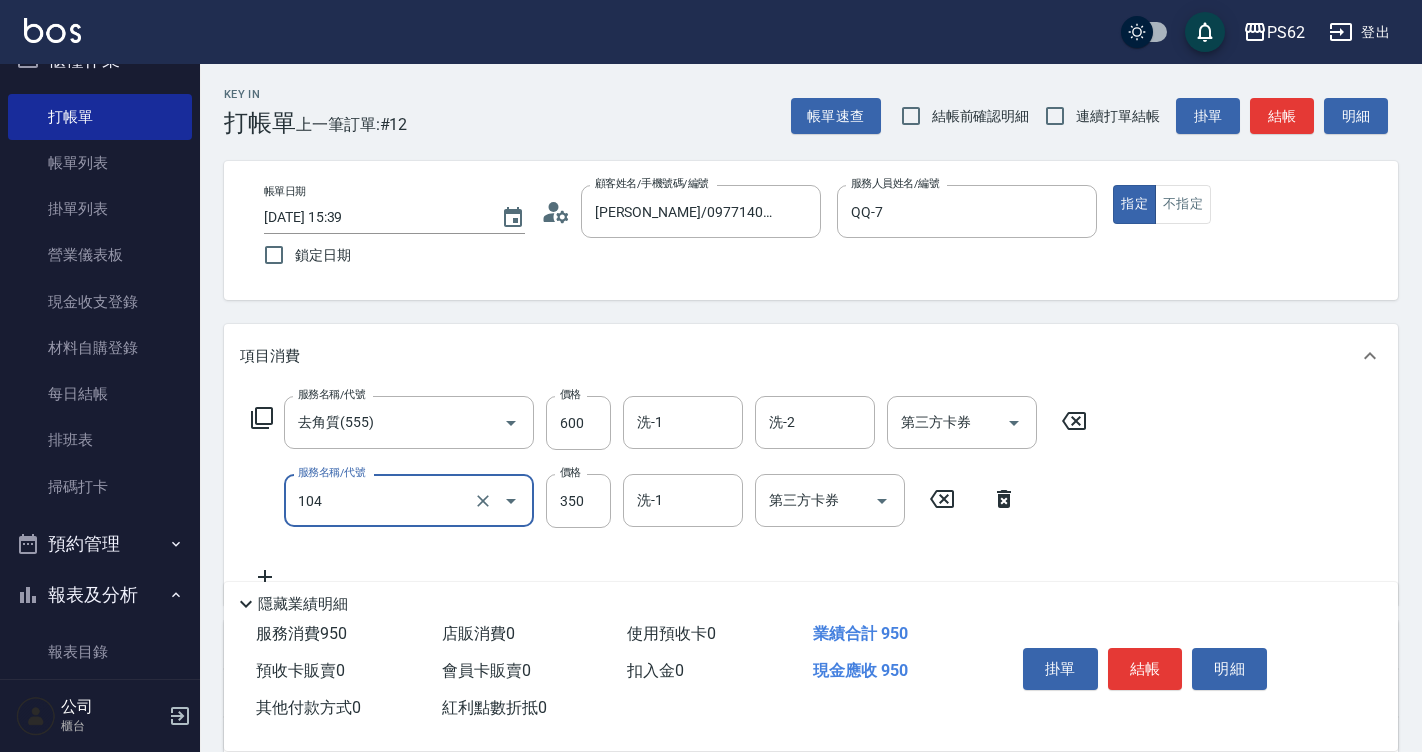 type on "B級單剪350(104)" 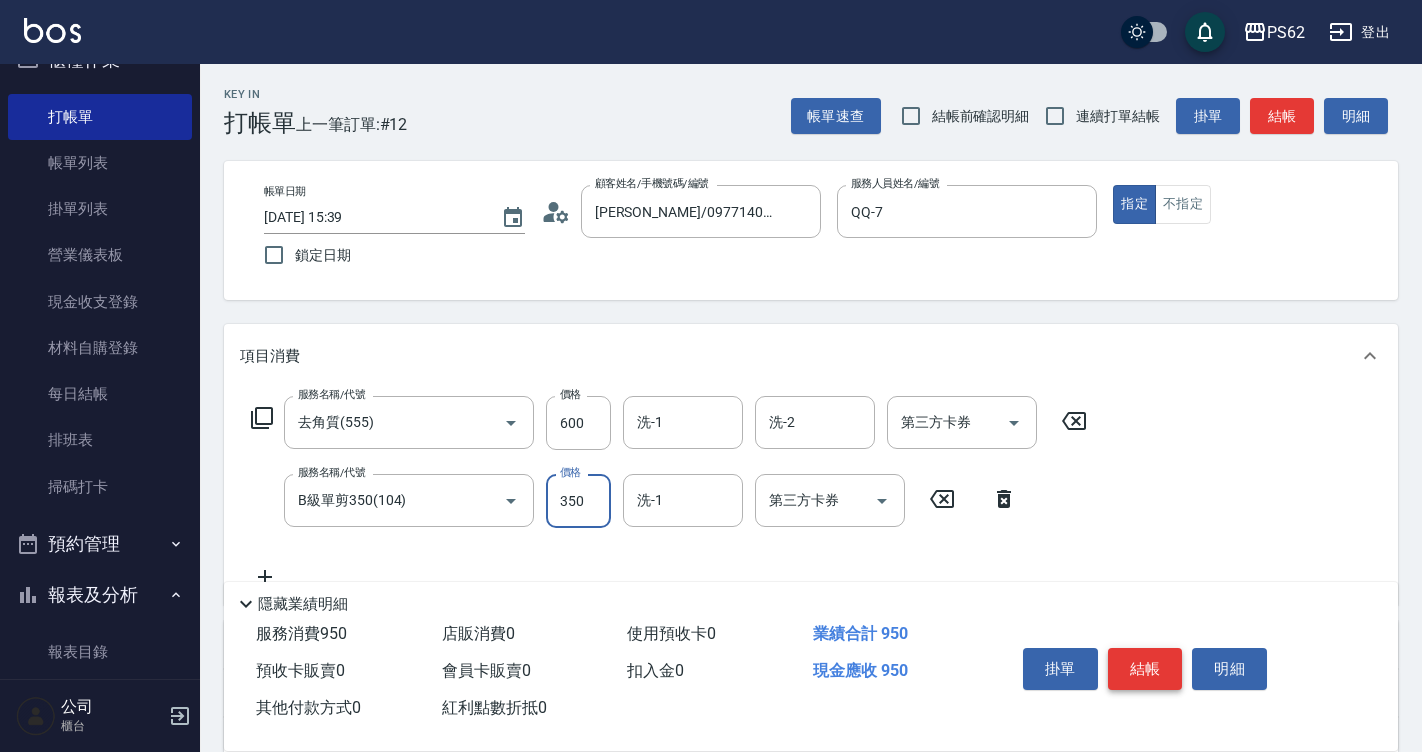 click on "結帳" at bounding box center (1145, 669) 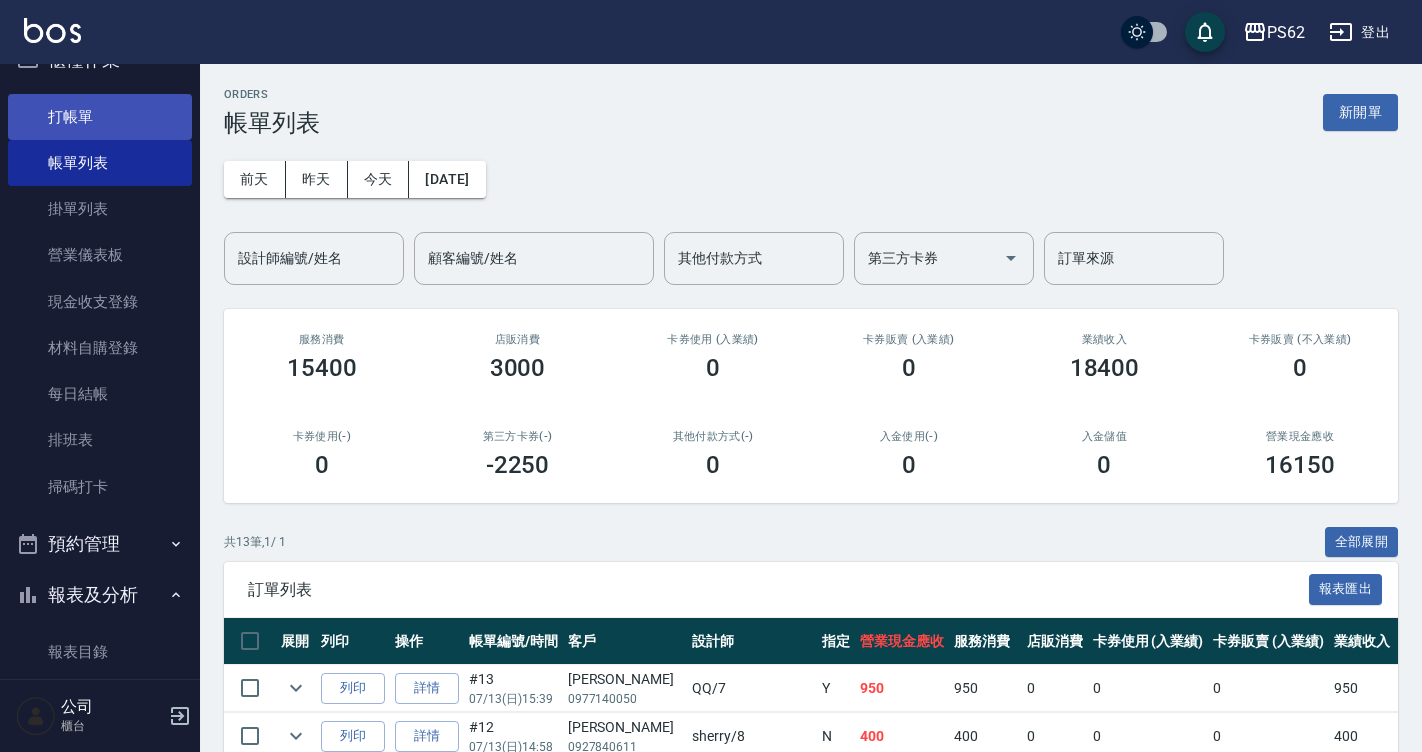 click on "打帳單" at bounding box center [100, 117] 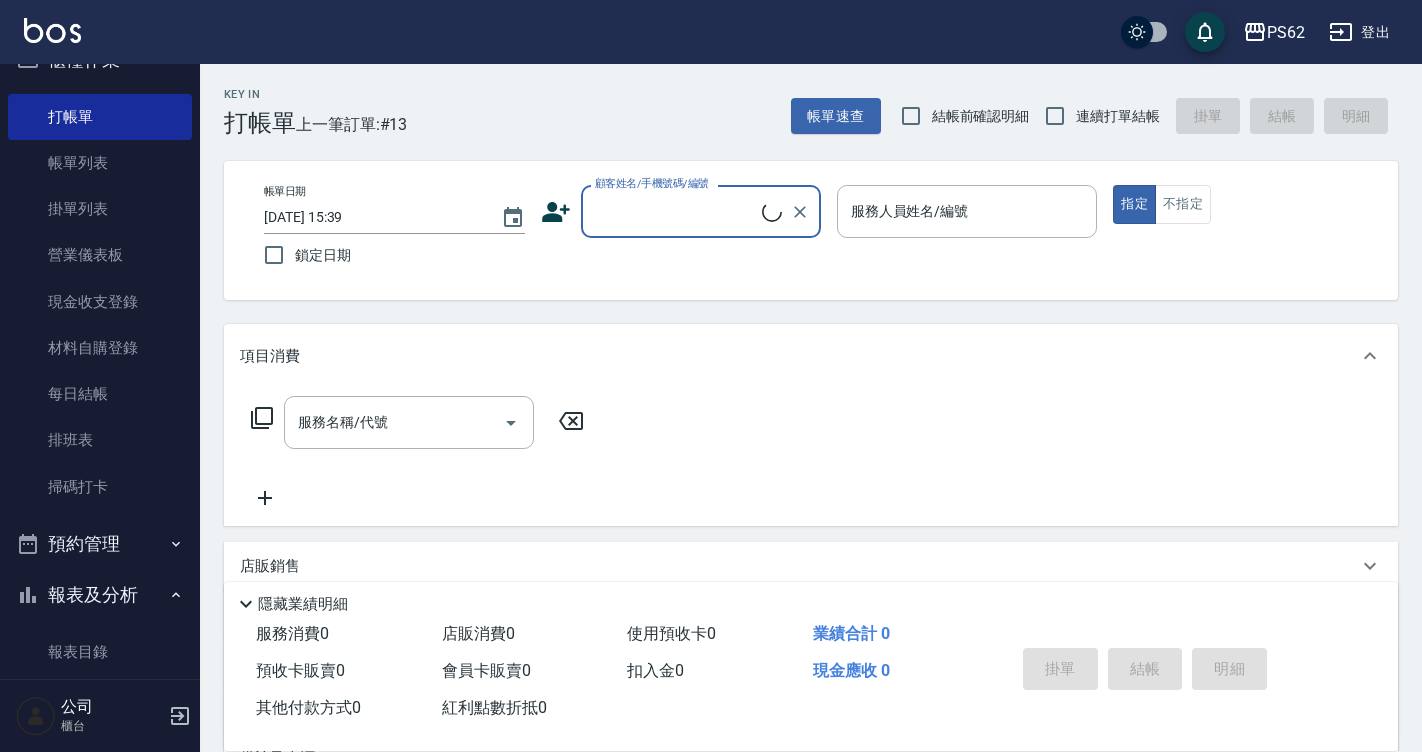 click on "顧客姓名/手機號碼/編號" at bounding box center (676, 211) 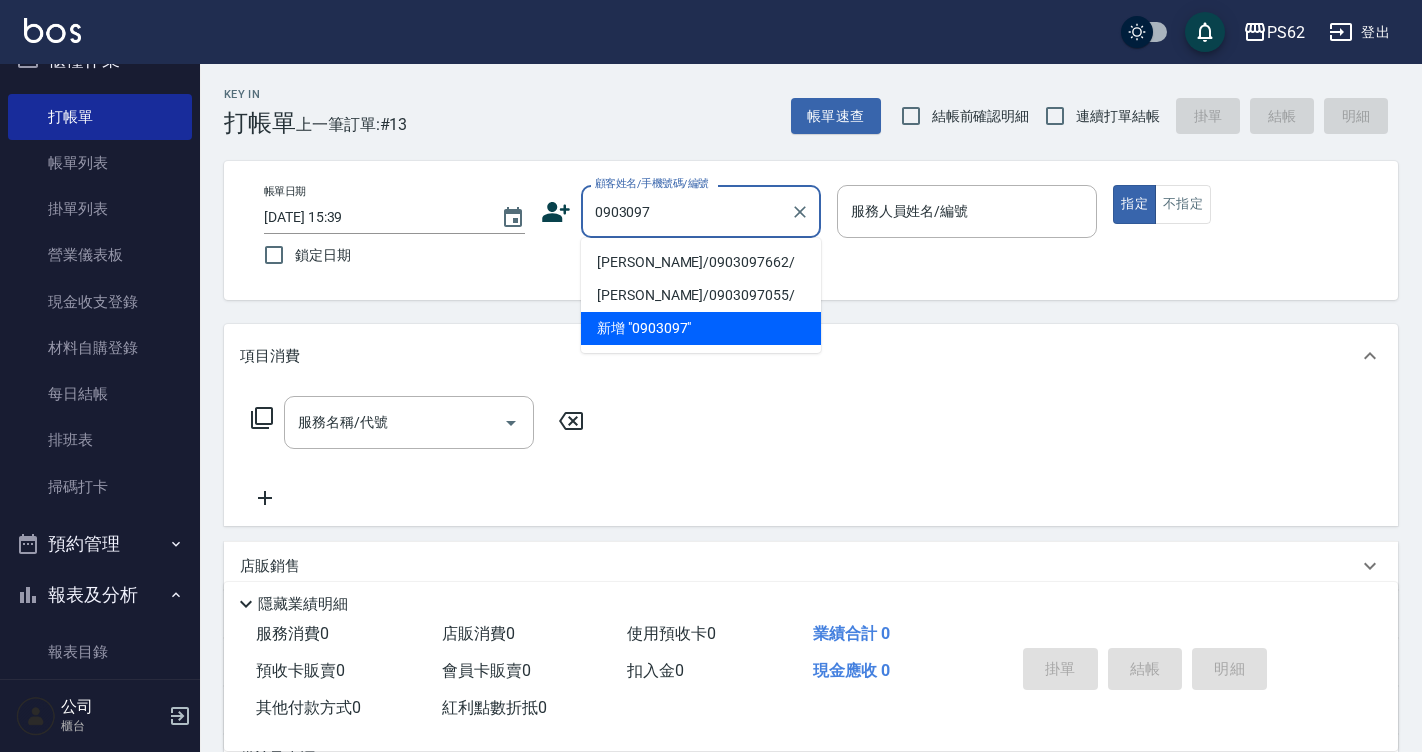 click on "[PERSON_NAME]/0903097662/" at bounding box center [701, 262] 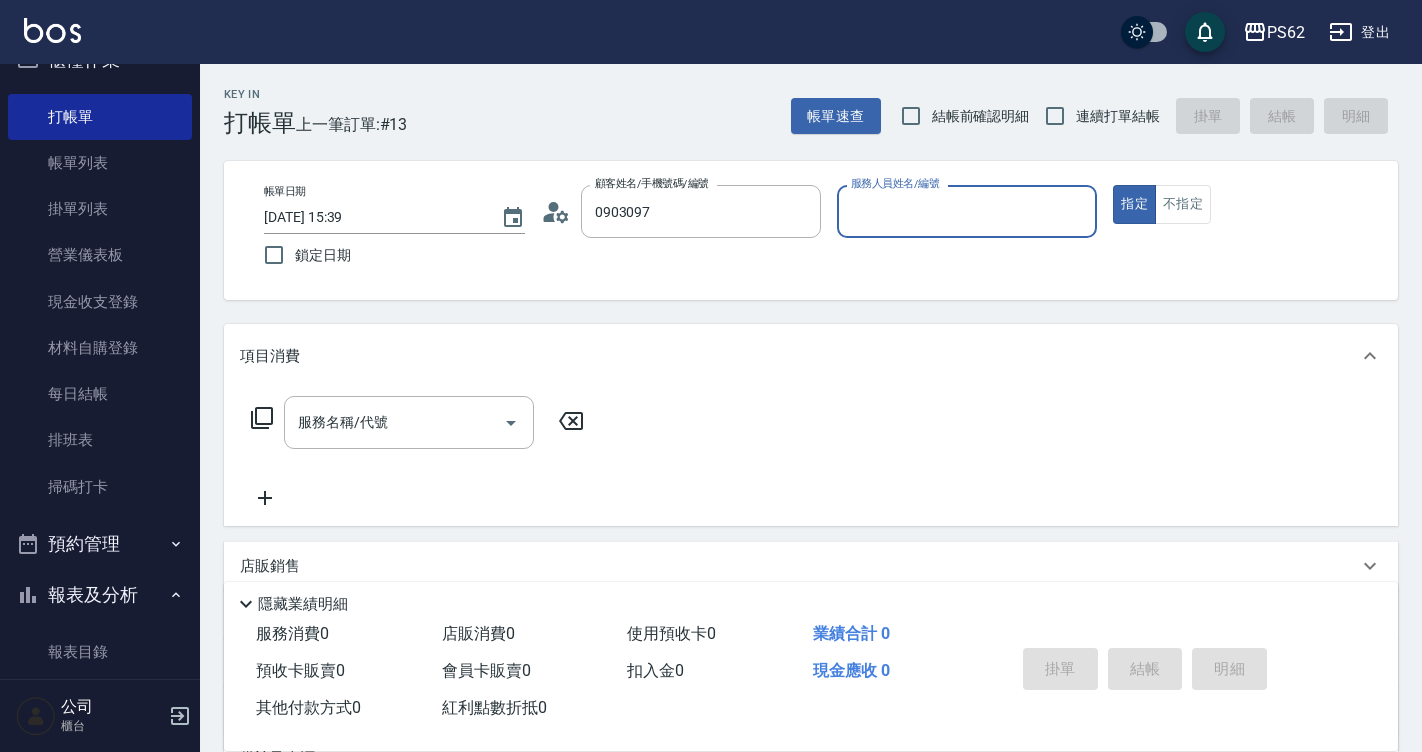 type on "[PERSON_NAME]/0903097662/" 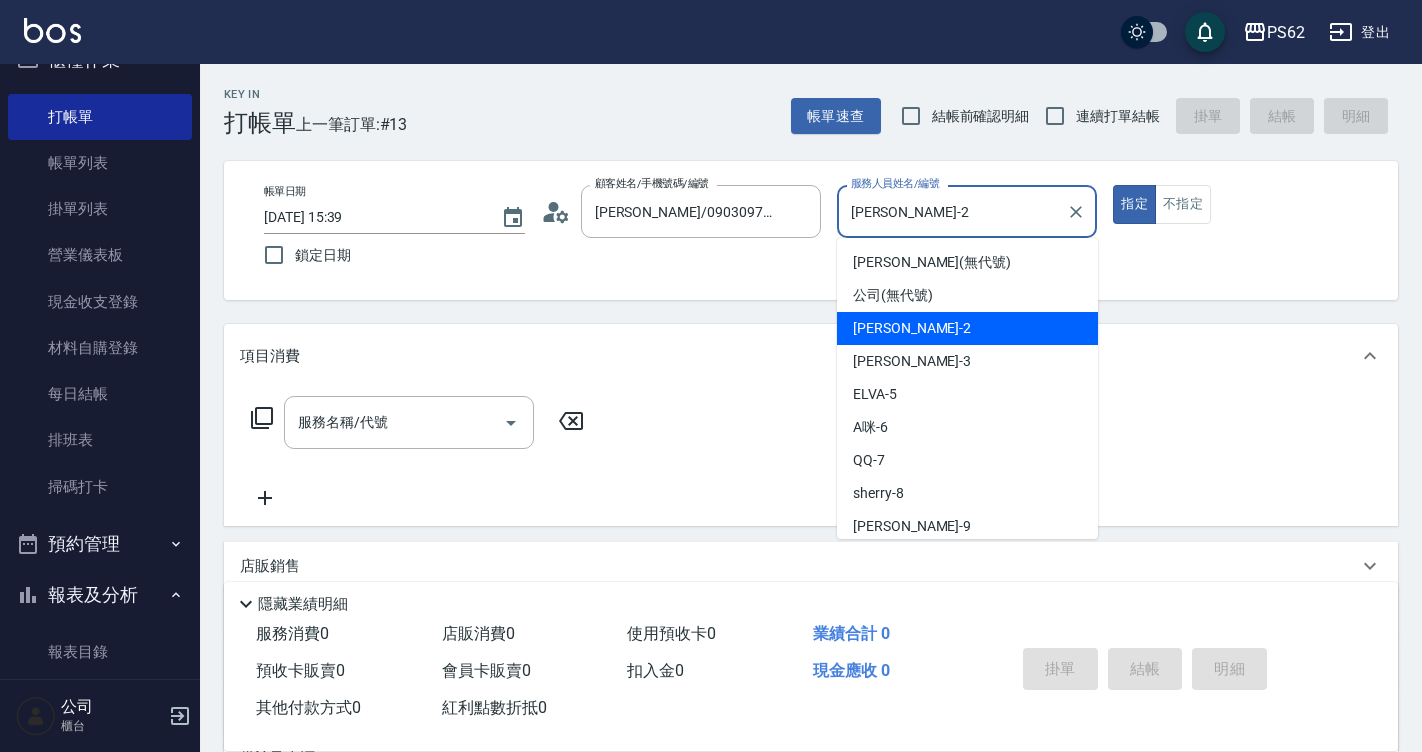 click on "[PERSON_NAME]-2" at bounding box center (952, 211) 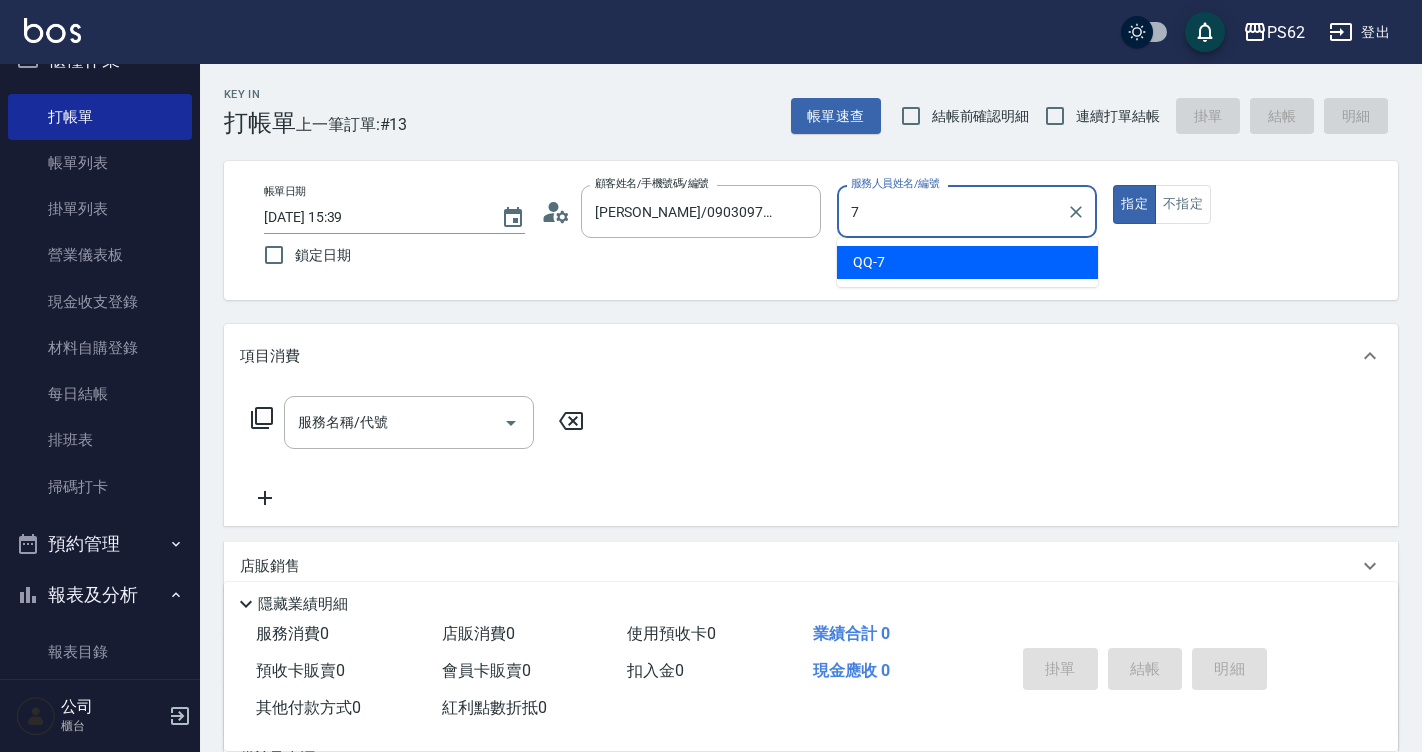 type on "QQ-7" 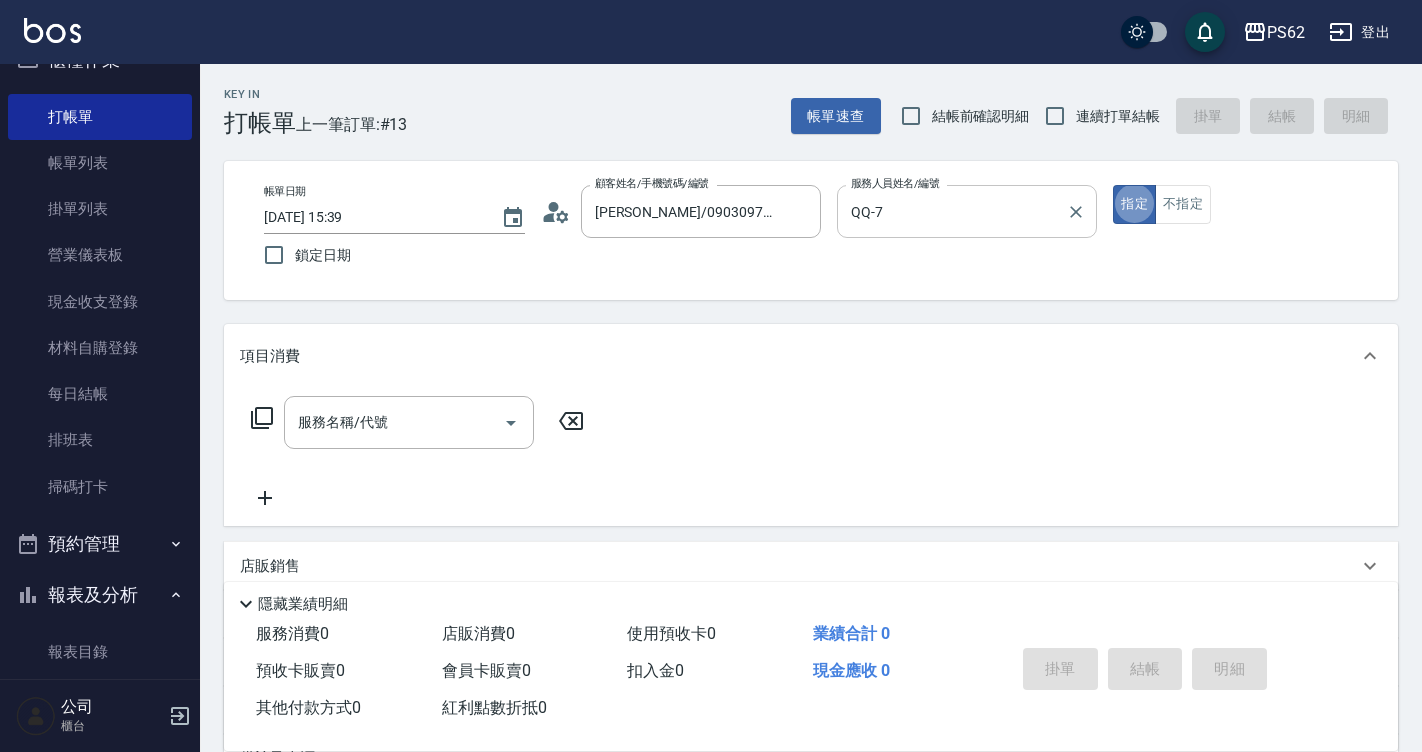 type on "true" 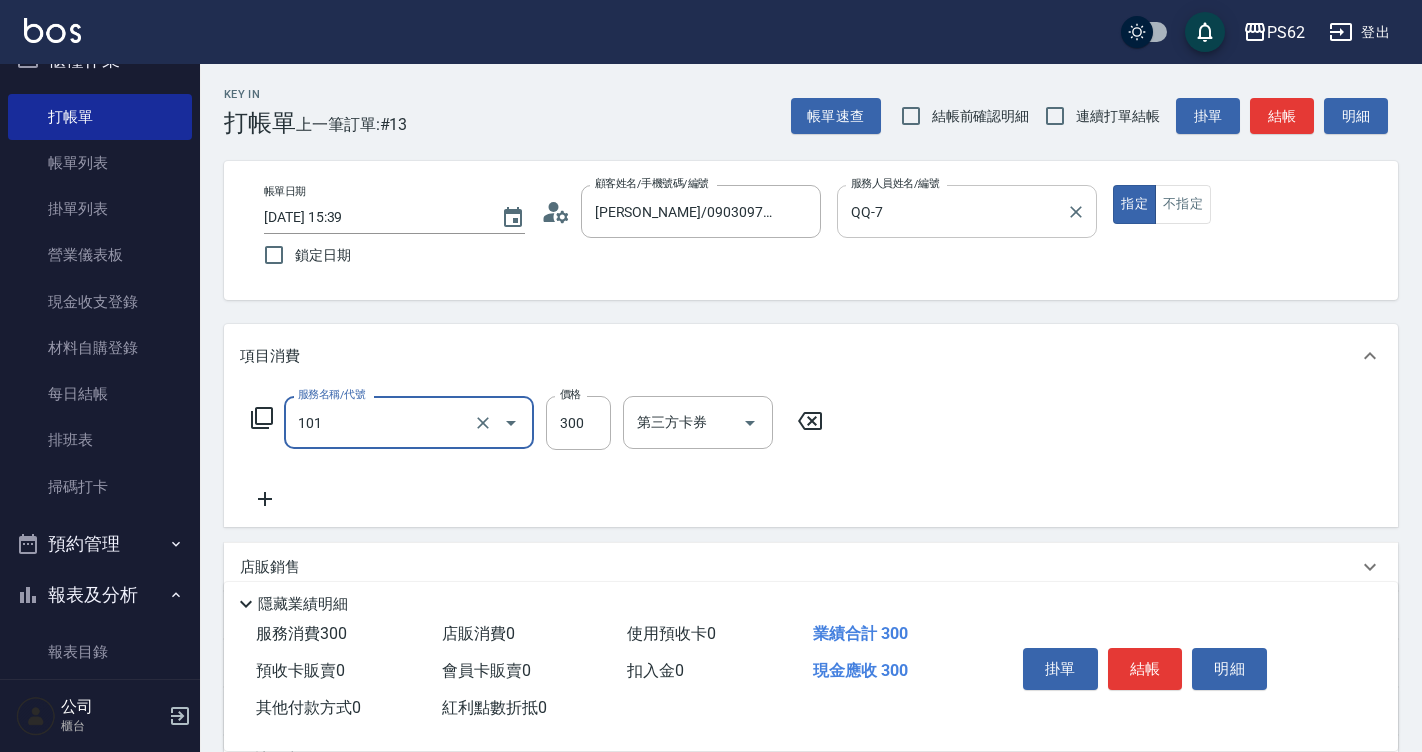 type on "洗髮(101)" 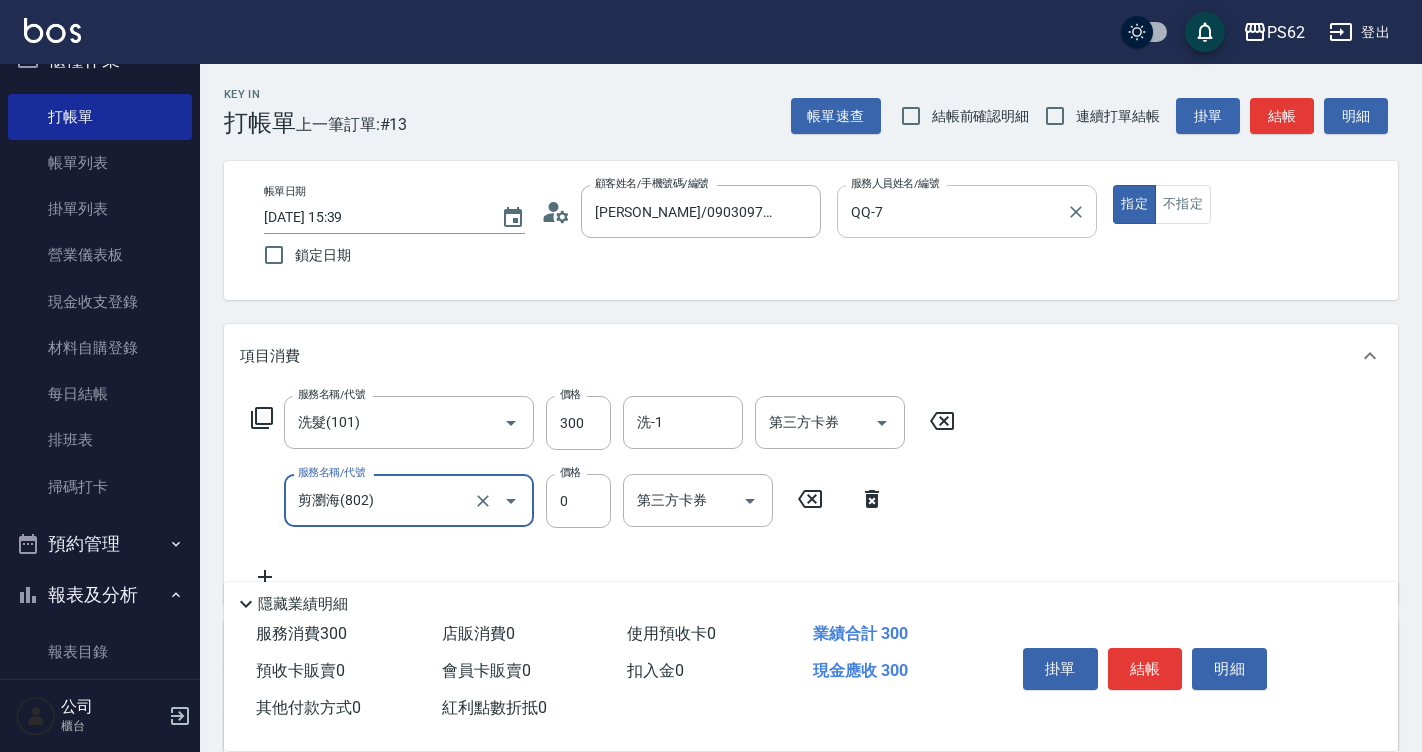 type on "剪瀏海(802)" 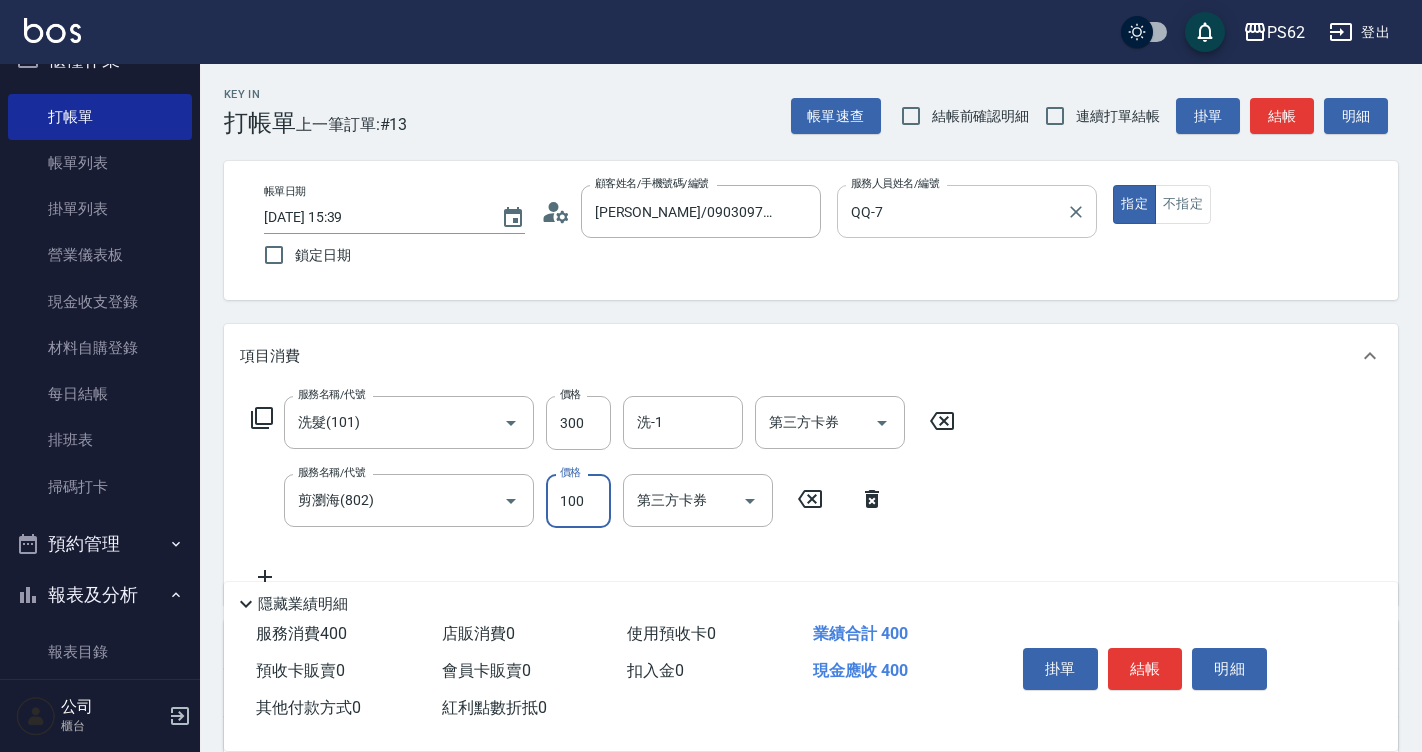 type on "100" 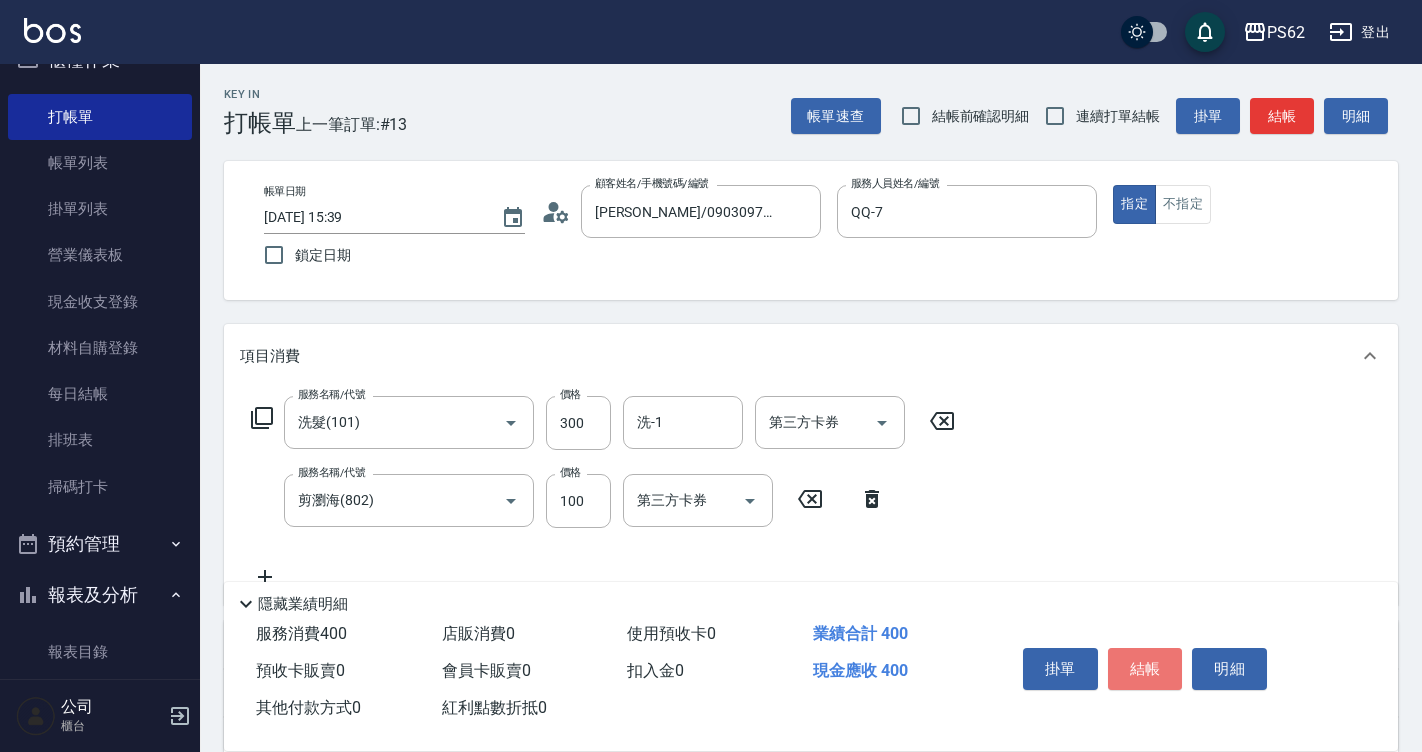 click on "結帳" at bounding box center (1145, 669) 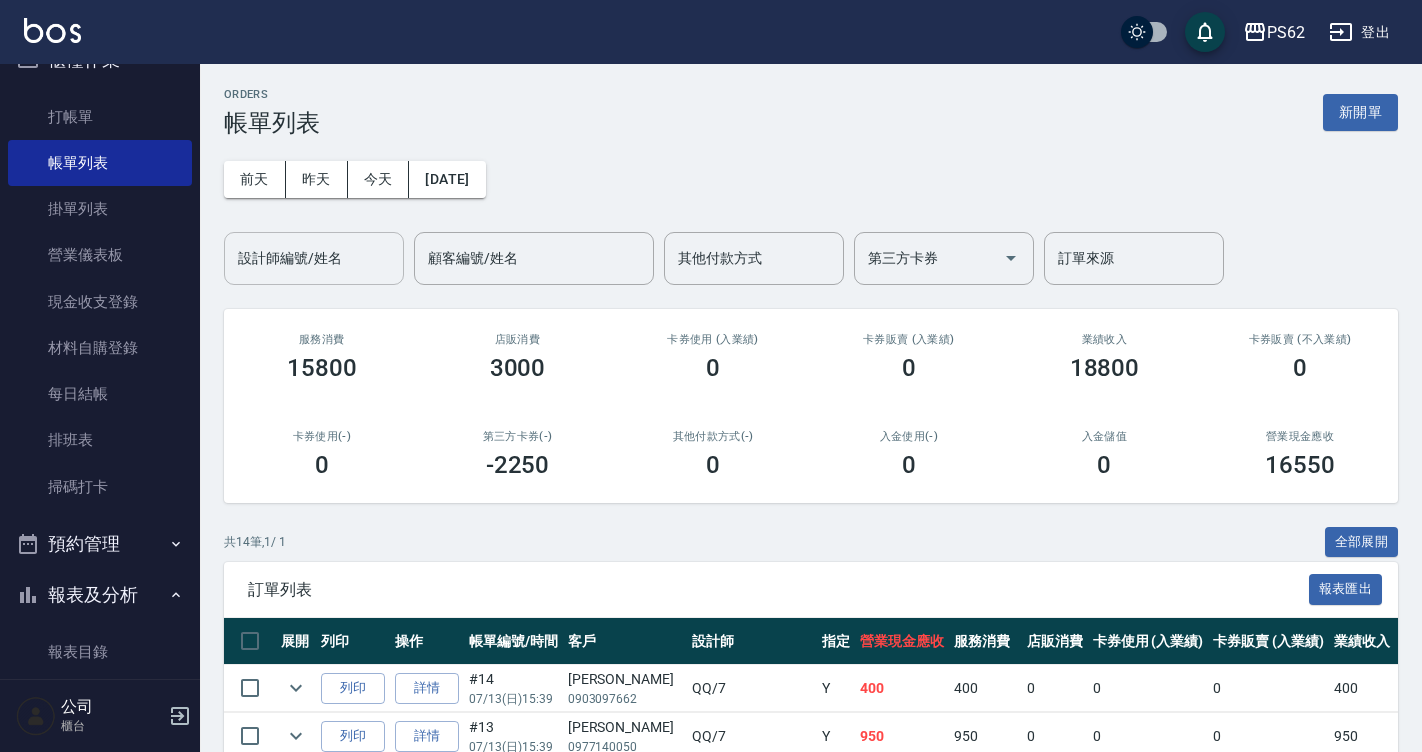 click on "設計師編號/姓名" at bounding box center (314, 258) 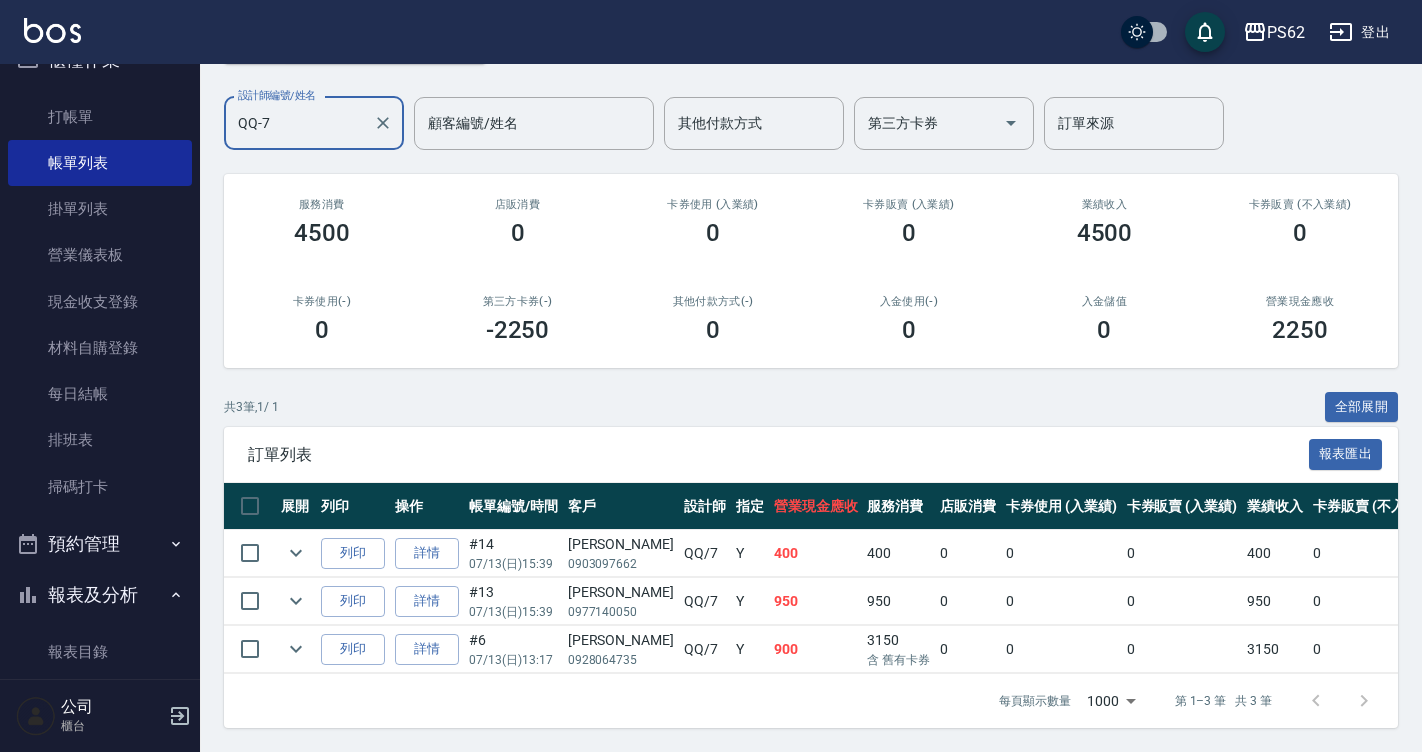 scroll, scrollTop: 150, scrollLeft: 0, axis: vertical 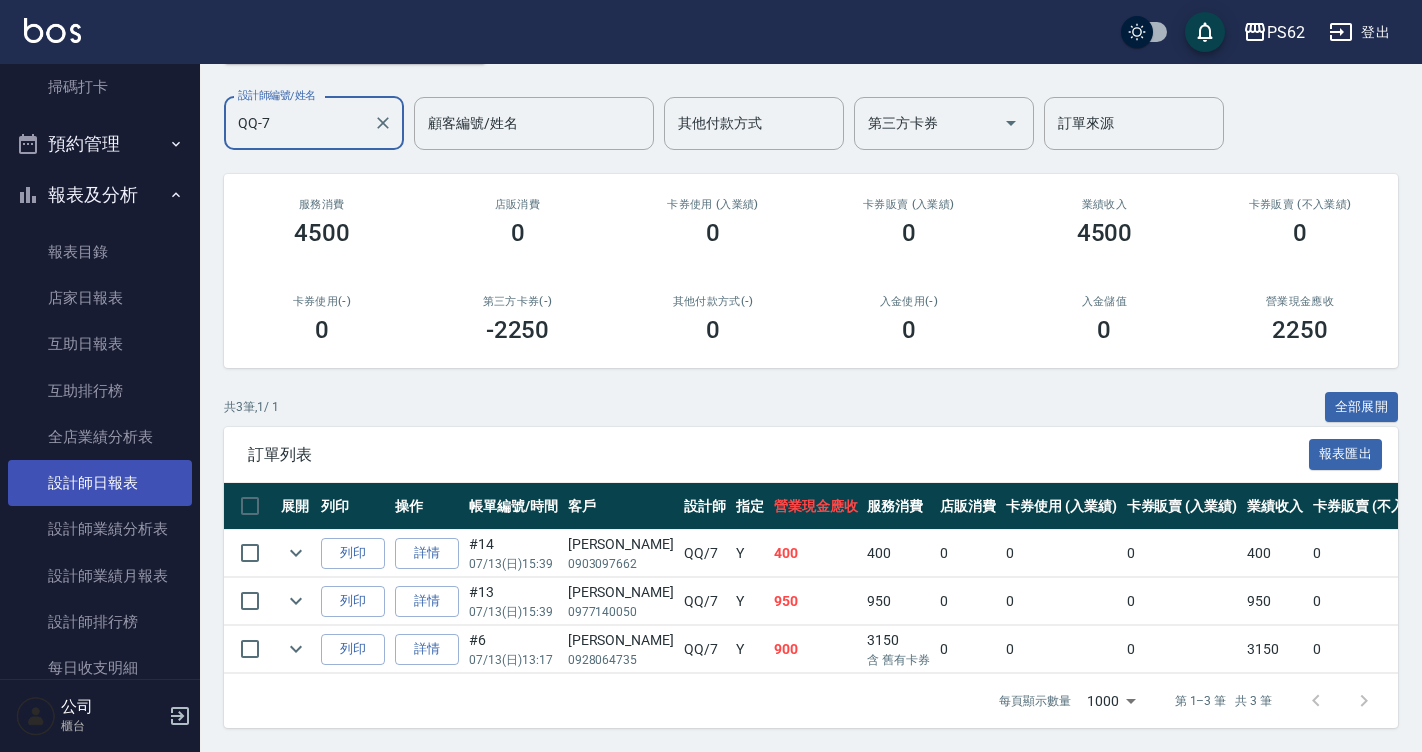 type on "QQ-7" 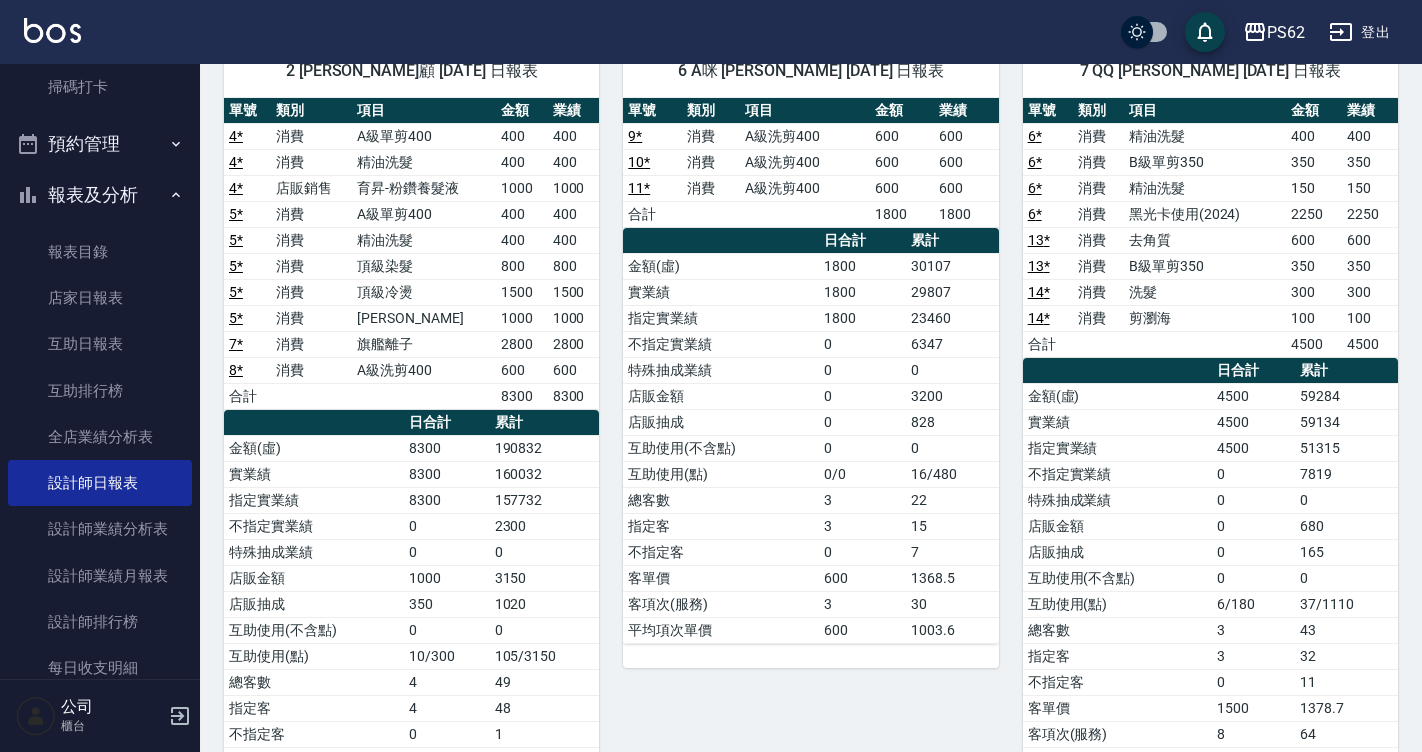scroll, scrollTop: 0, scrollLeft: 0, axis: both 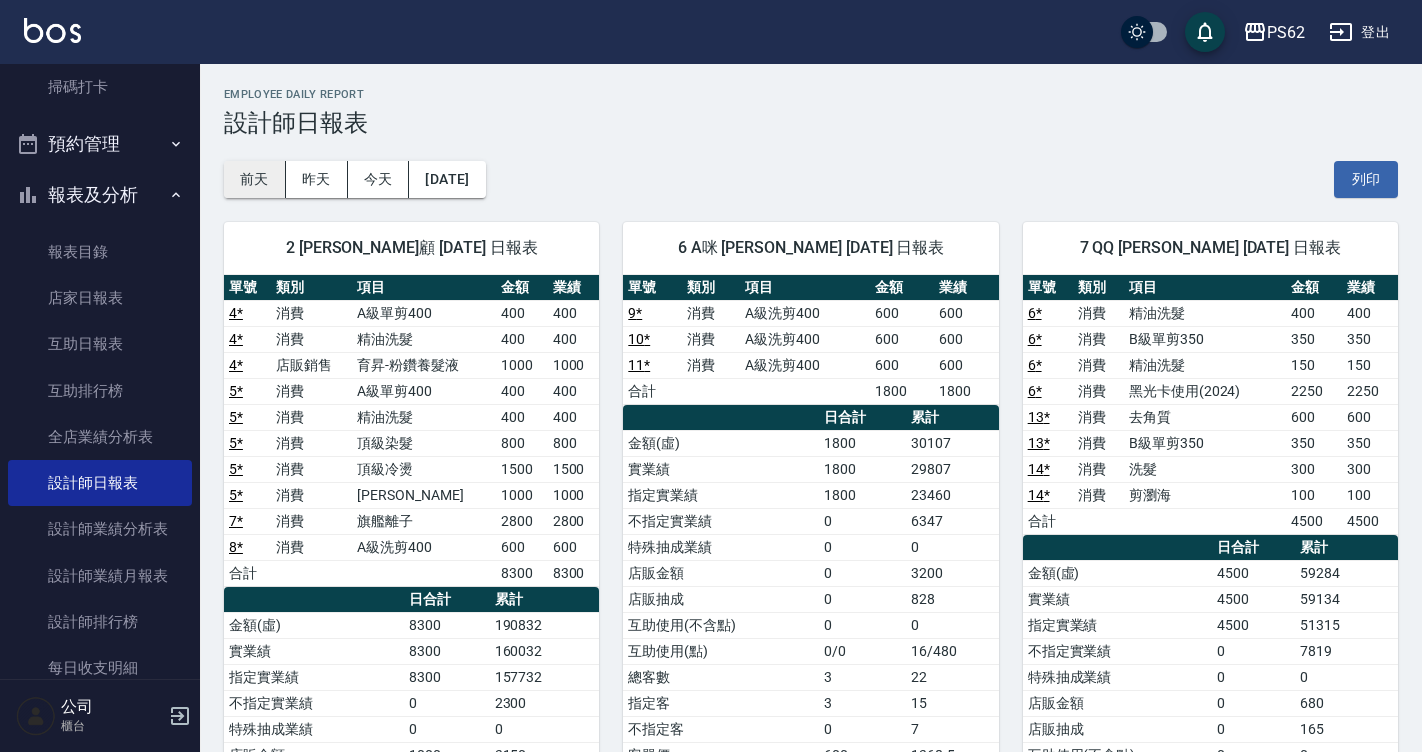 click on "前天" at bounding box center [255, 179] 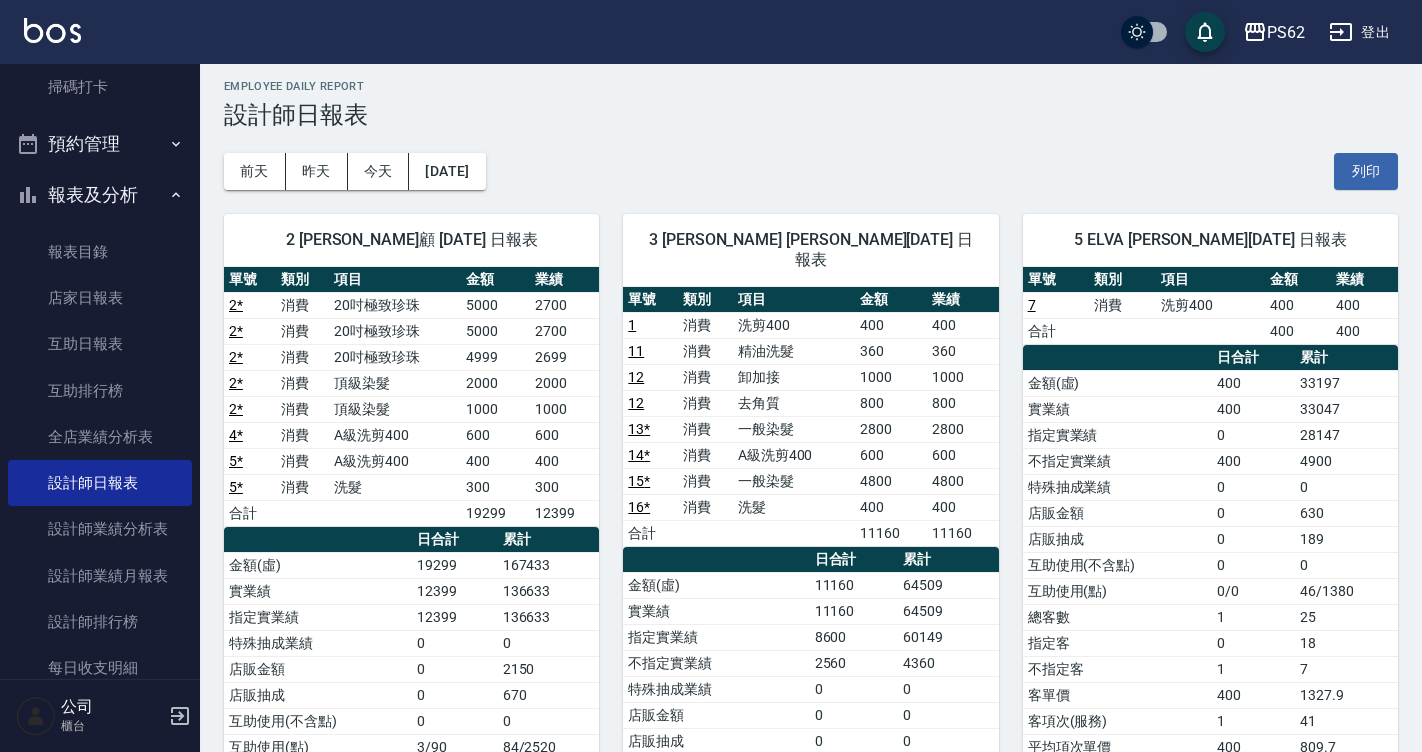scroll, scrollTop: 0, scrollLeft: 0, axis: both 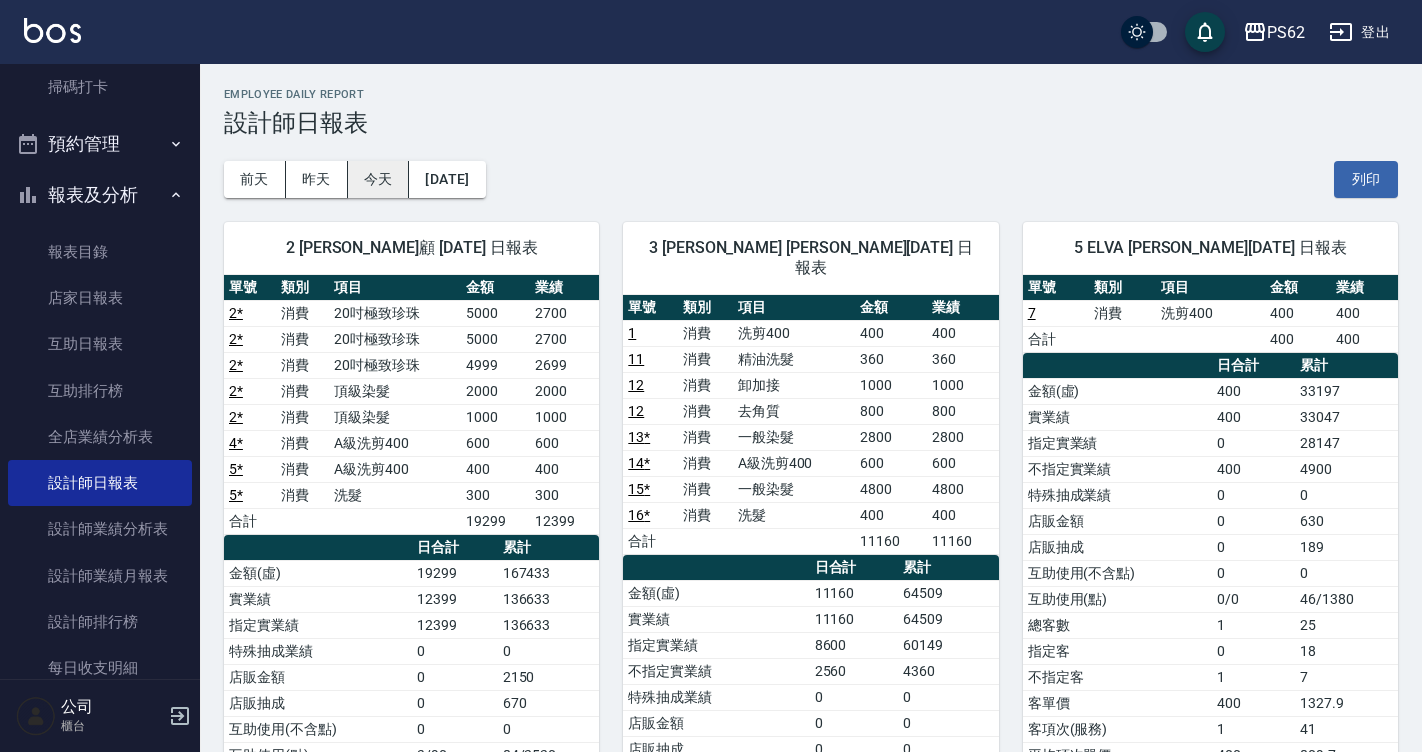 click on "今天" at bounding box center [379, 179] 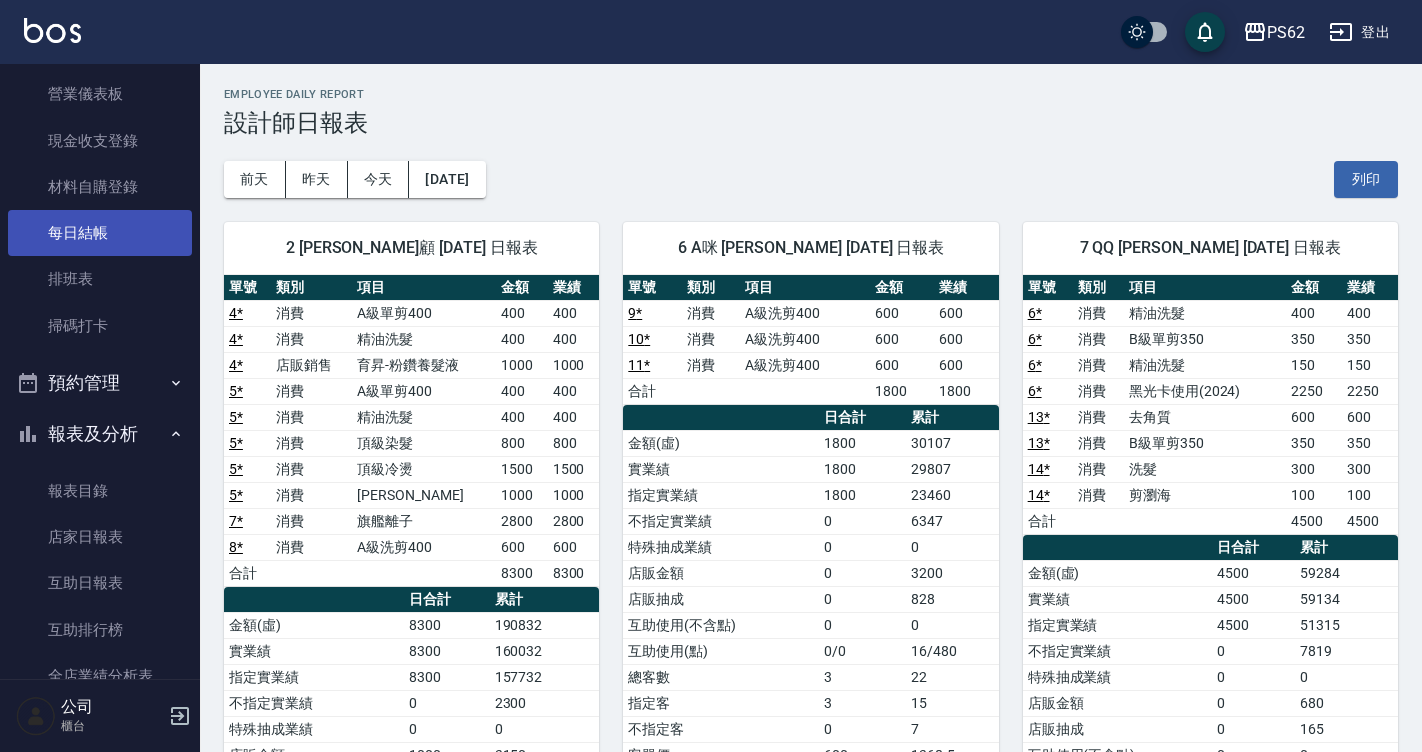 scroll, scrollTop: 100, scrollLeft: 0, axis: vertical 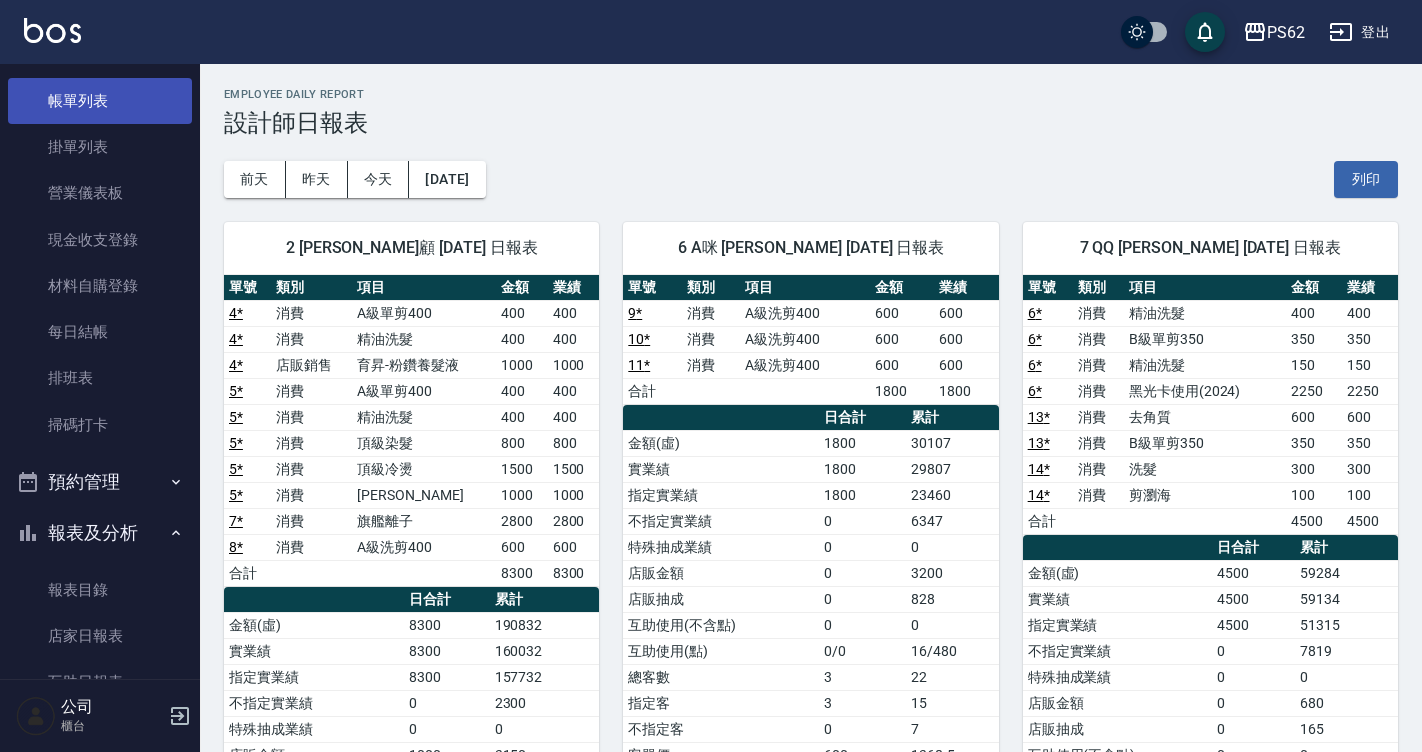 click on "帳單列表" at bounding box center [100, 101] 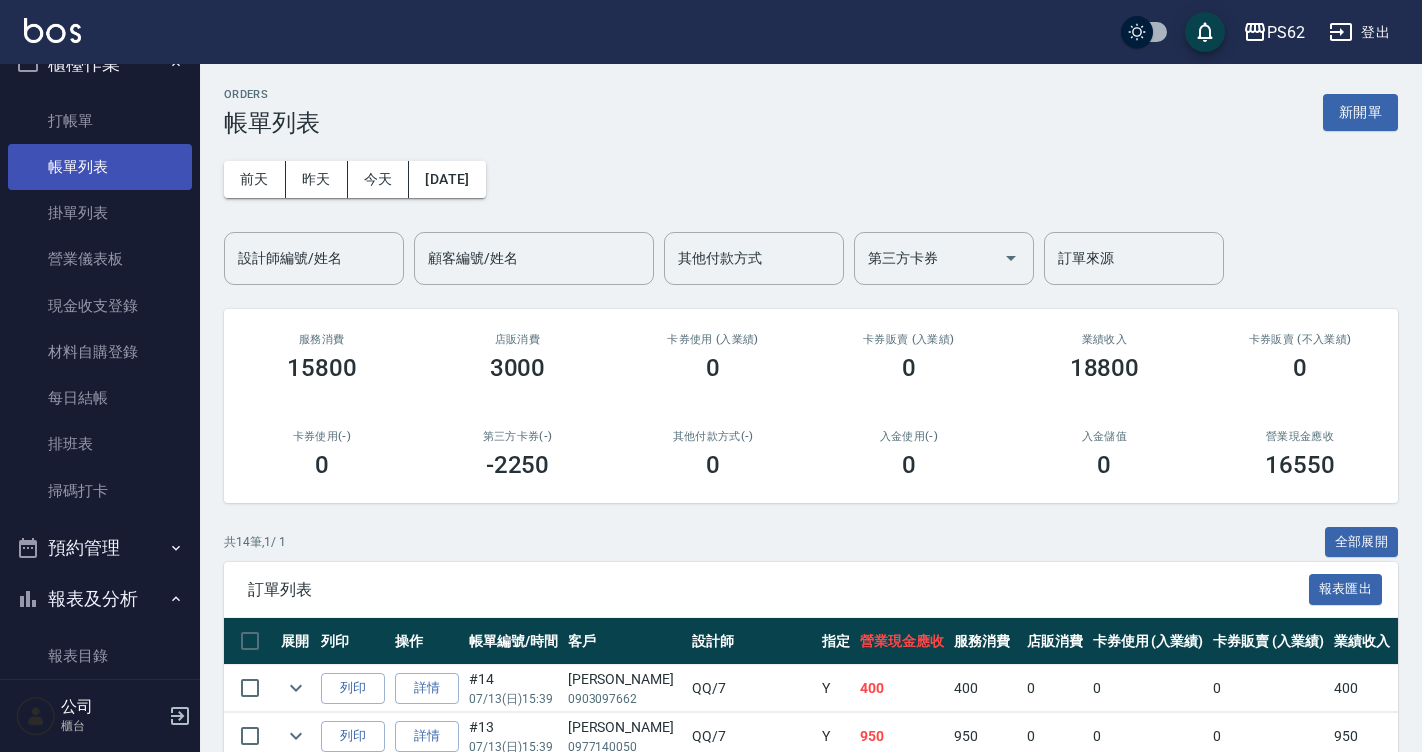 scroll, scrollTop: 0, scrollLeft: 0, axis: both 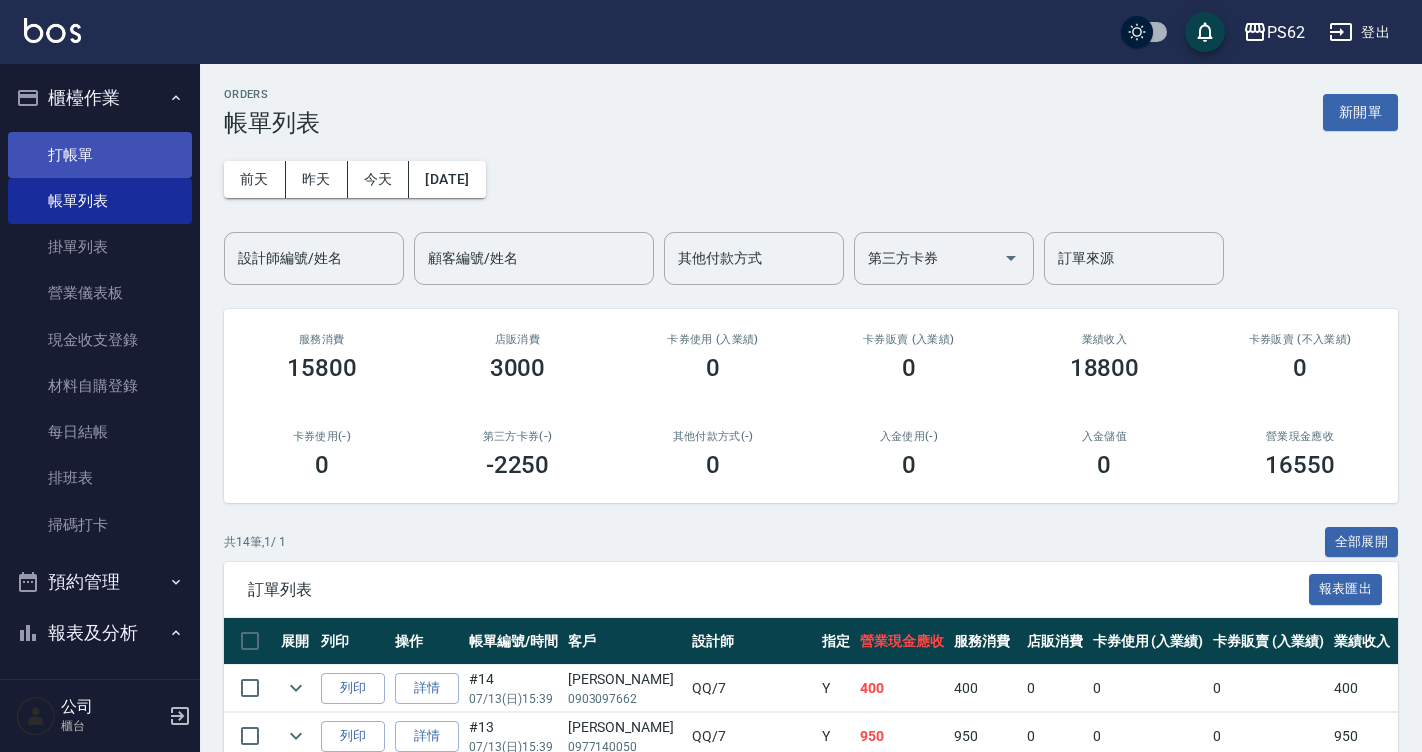 click on "打帳單" at bounding box center (100, 155) 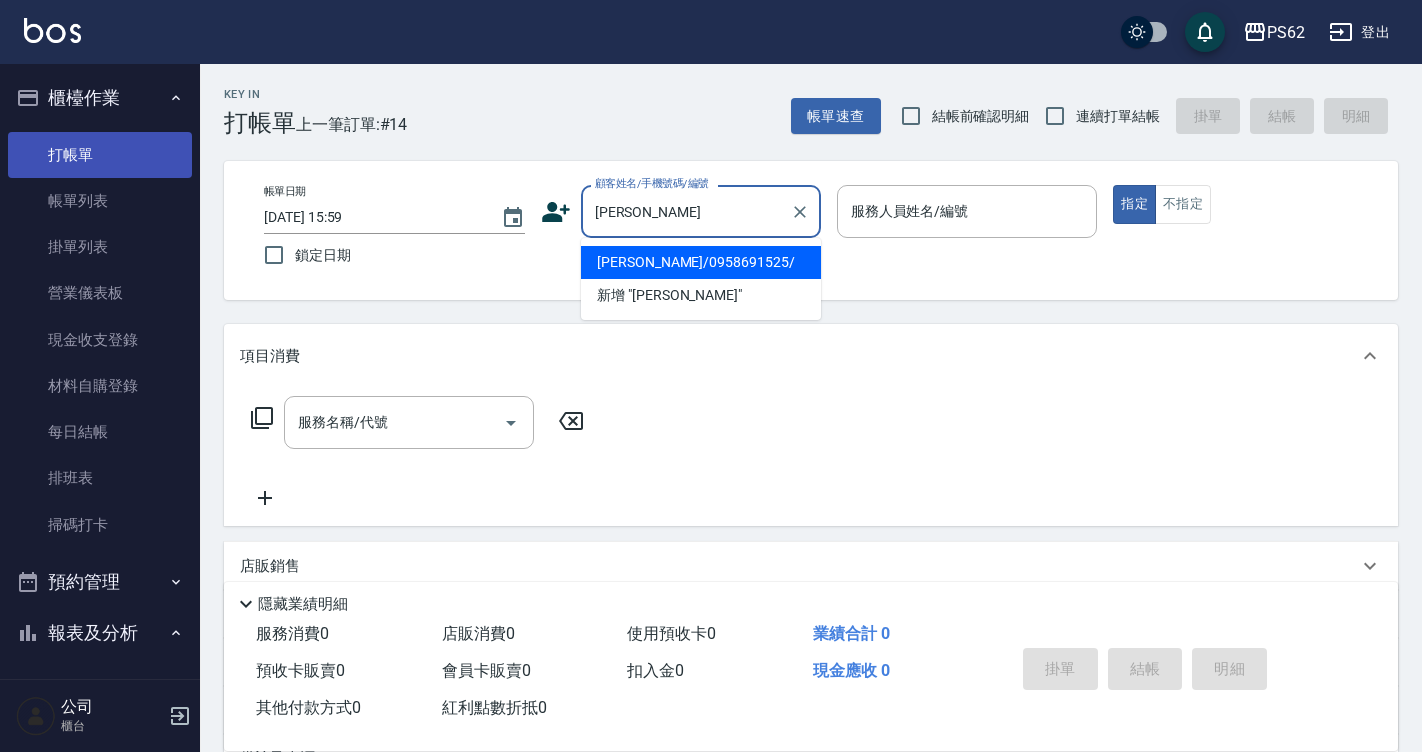 type on "[PERSON_NAME]/0958691525/" 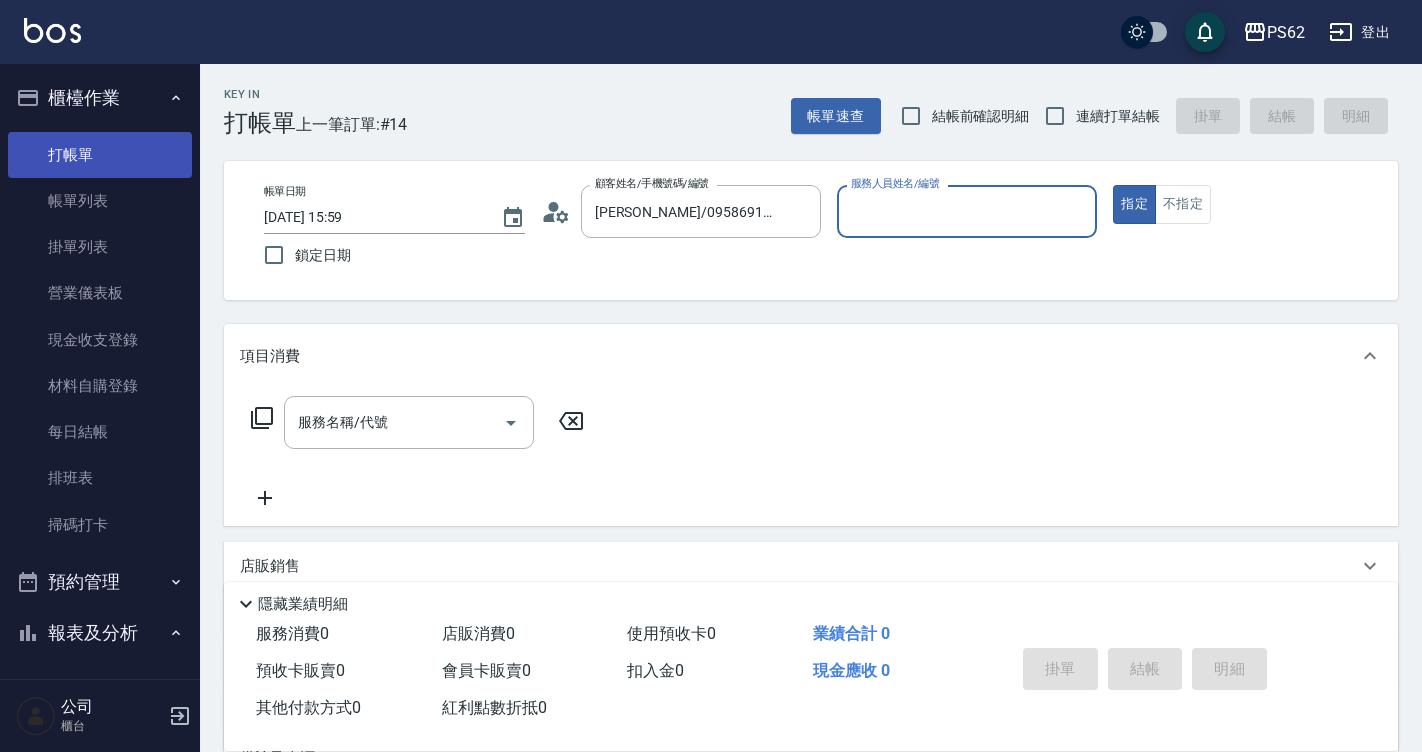 type on "[PERSON_NAME]-2" 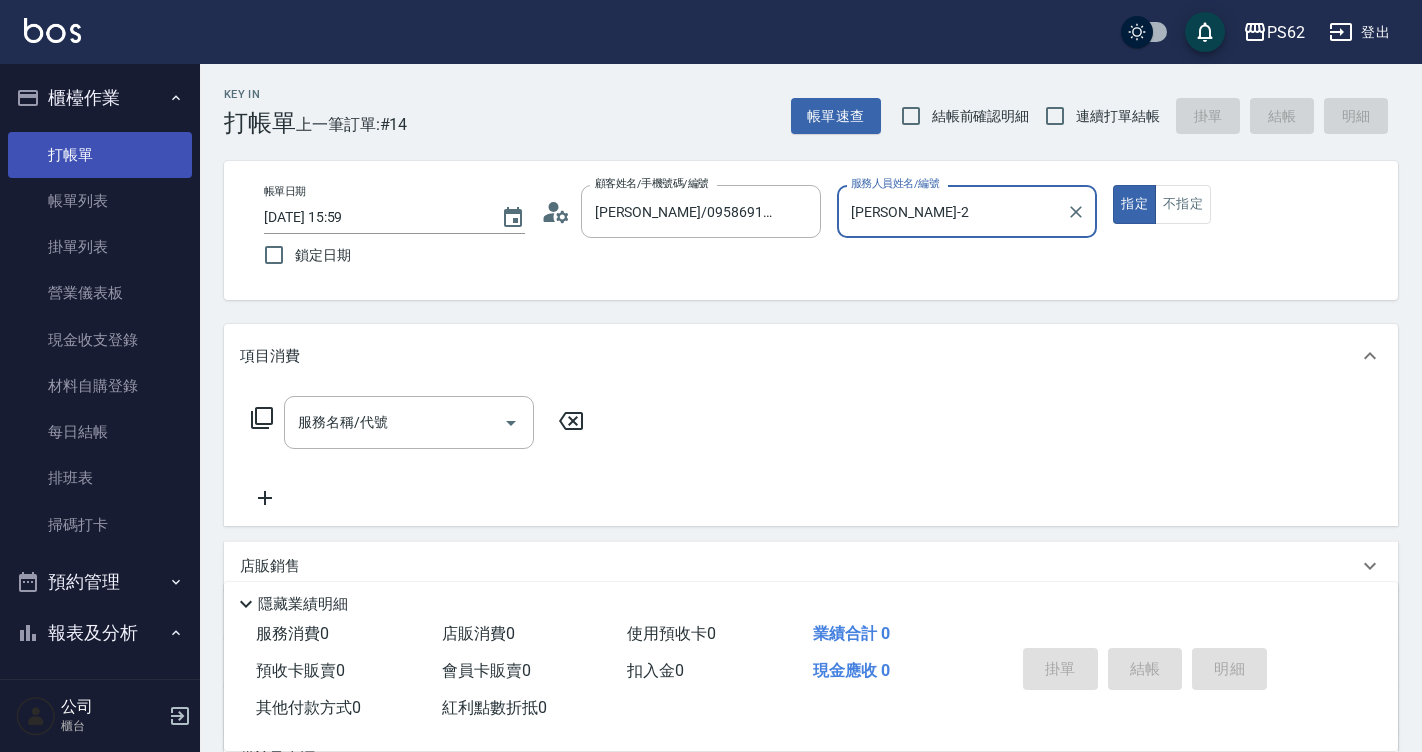 click on "指定" at bounding box center [1134, 204] 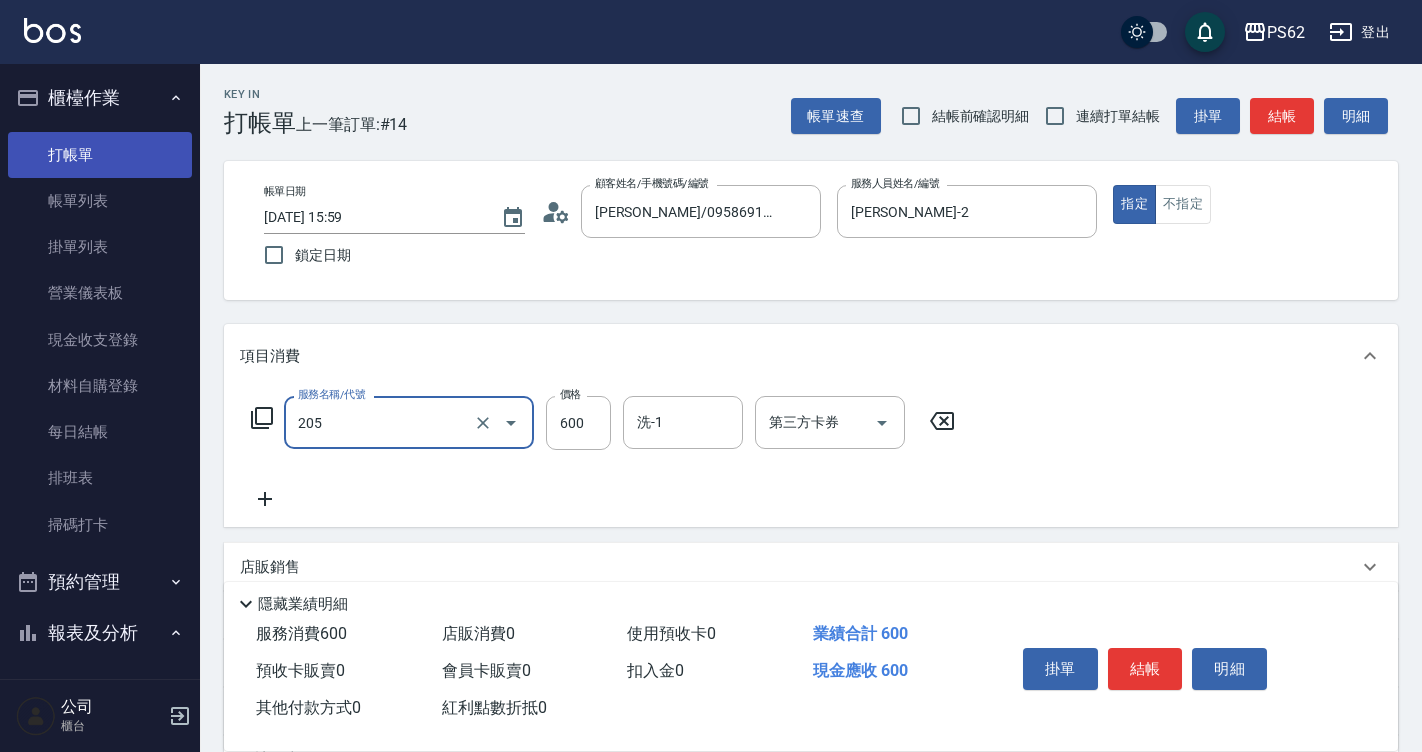 type on "A級洗剪400(205)" 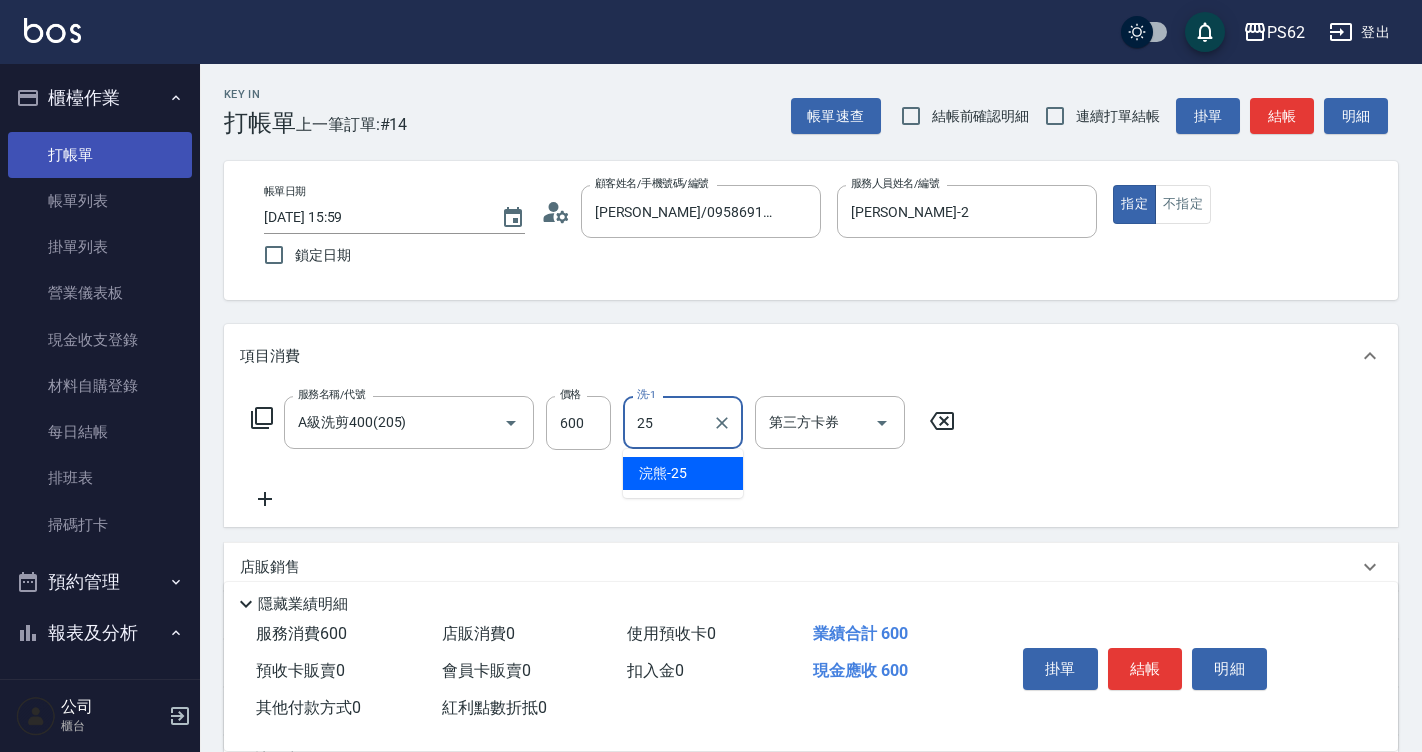 type on "浣熊-25" 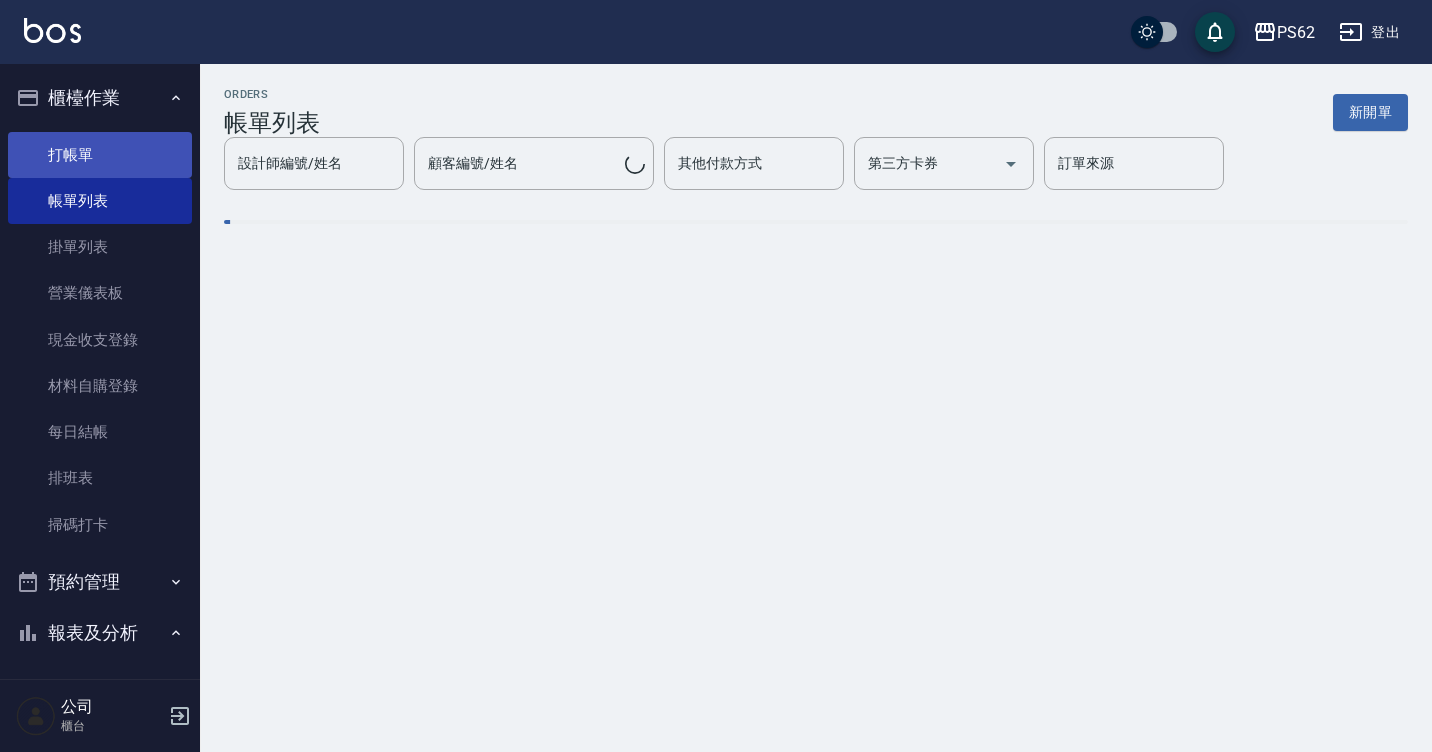 click on "打帳單" at bounding box center (100, 155) 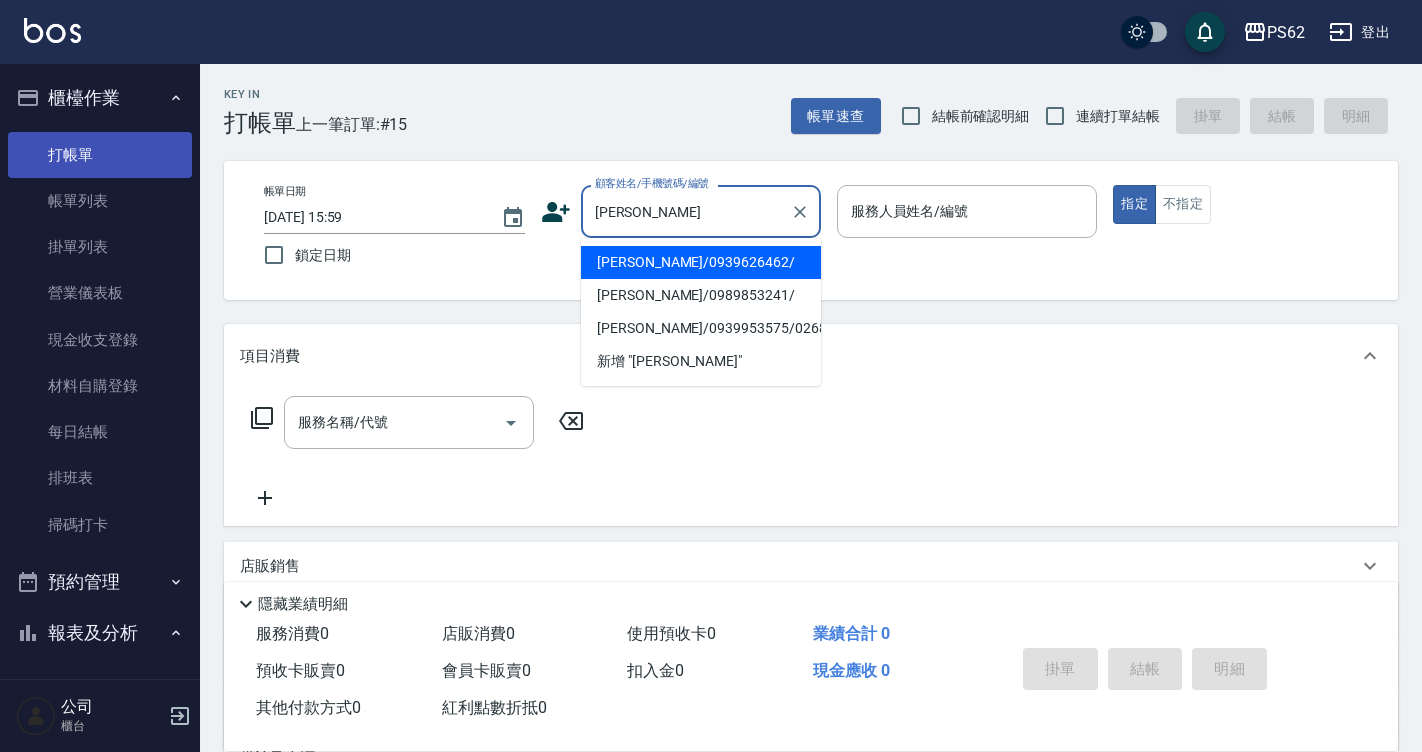 type on "[PERSON_NAME]/0939626462/" 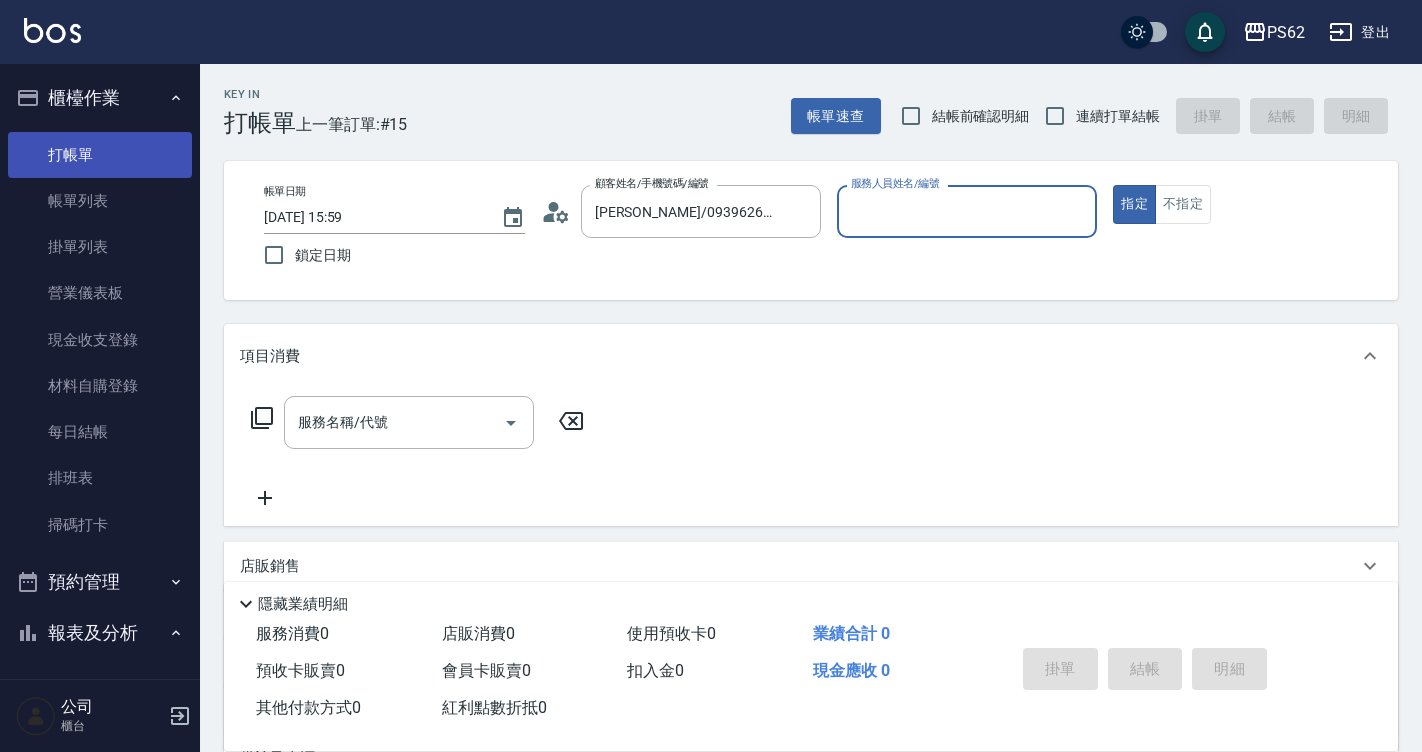 type on "[PERSON_NAME]-2" 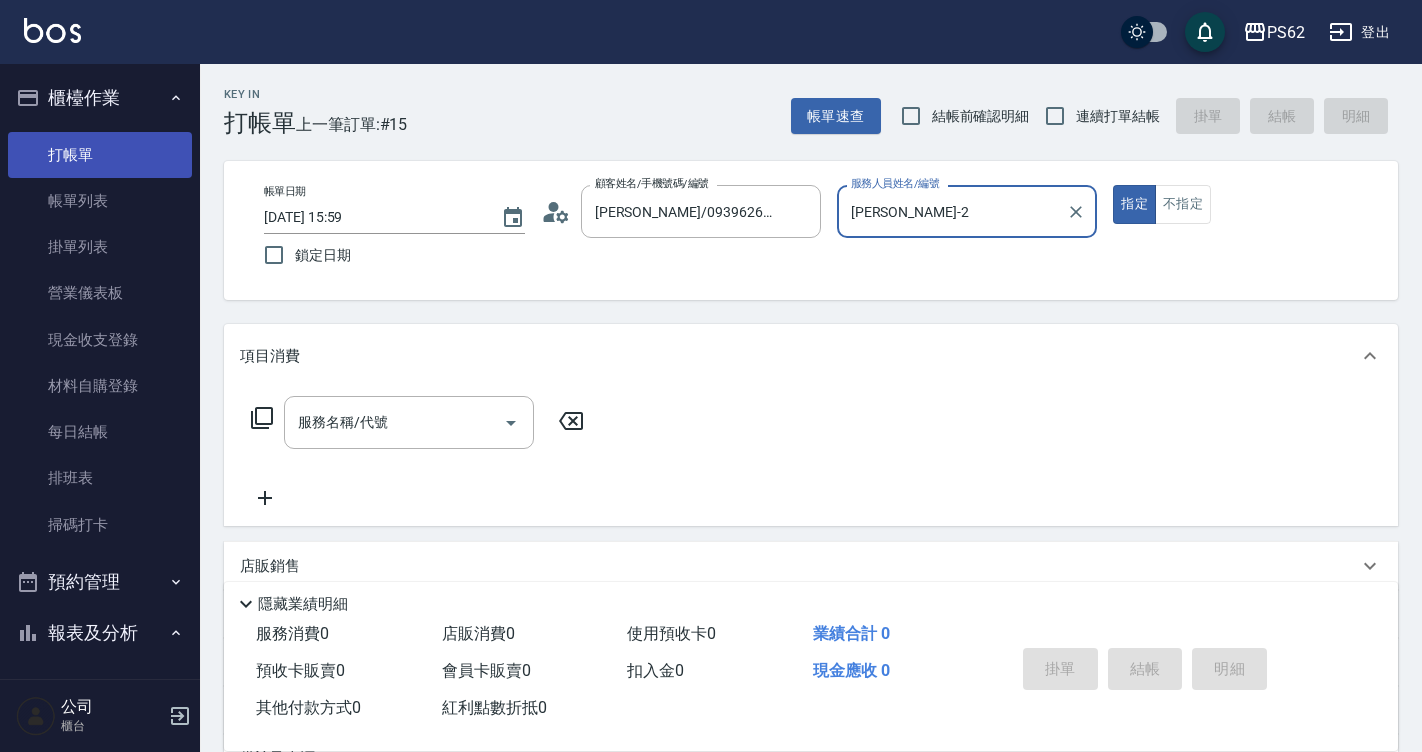 click on "指定" at bounding box center [1134, 204] 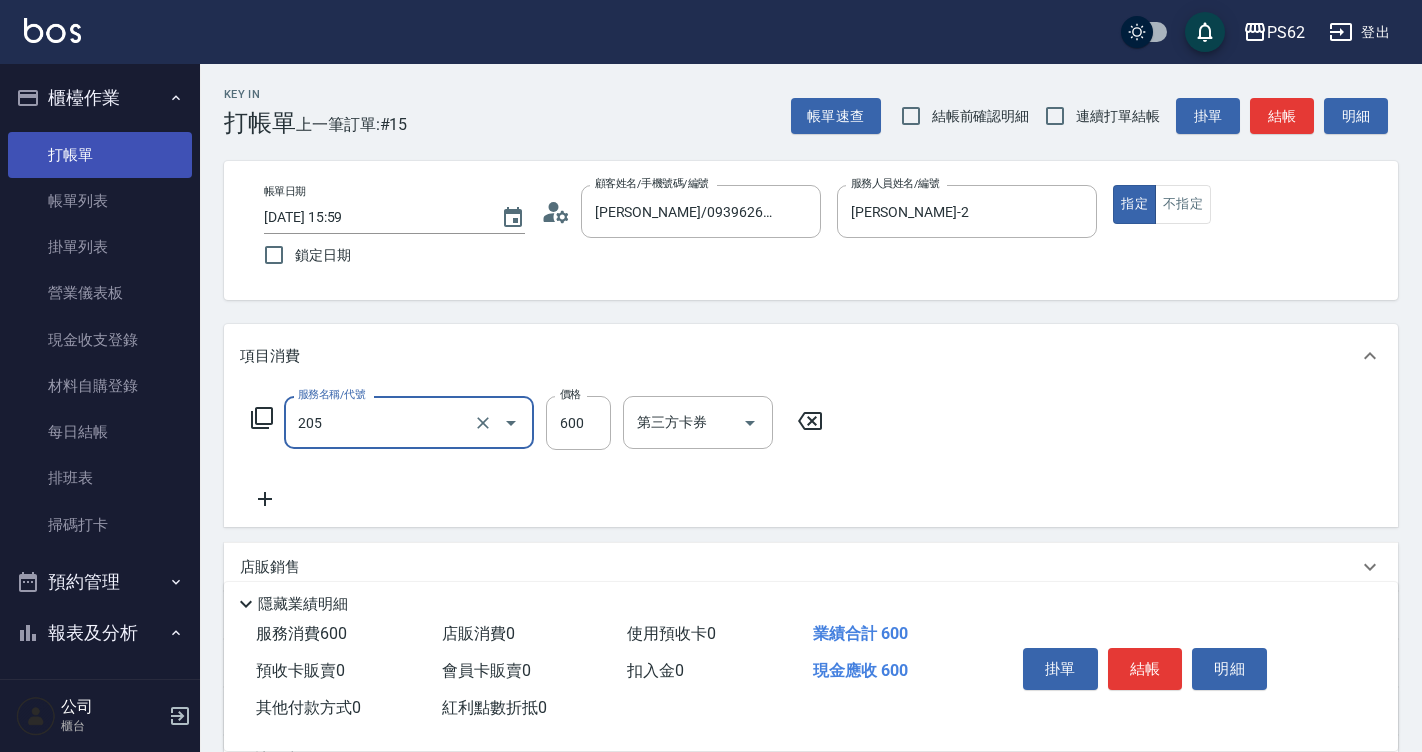 type on "A級洗剪400(205)" 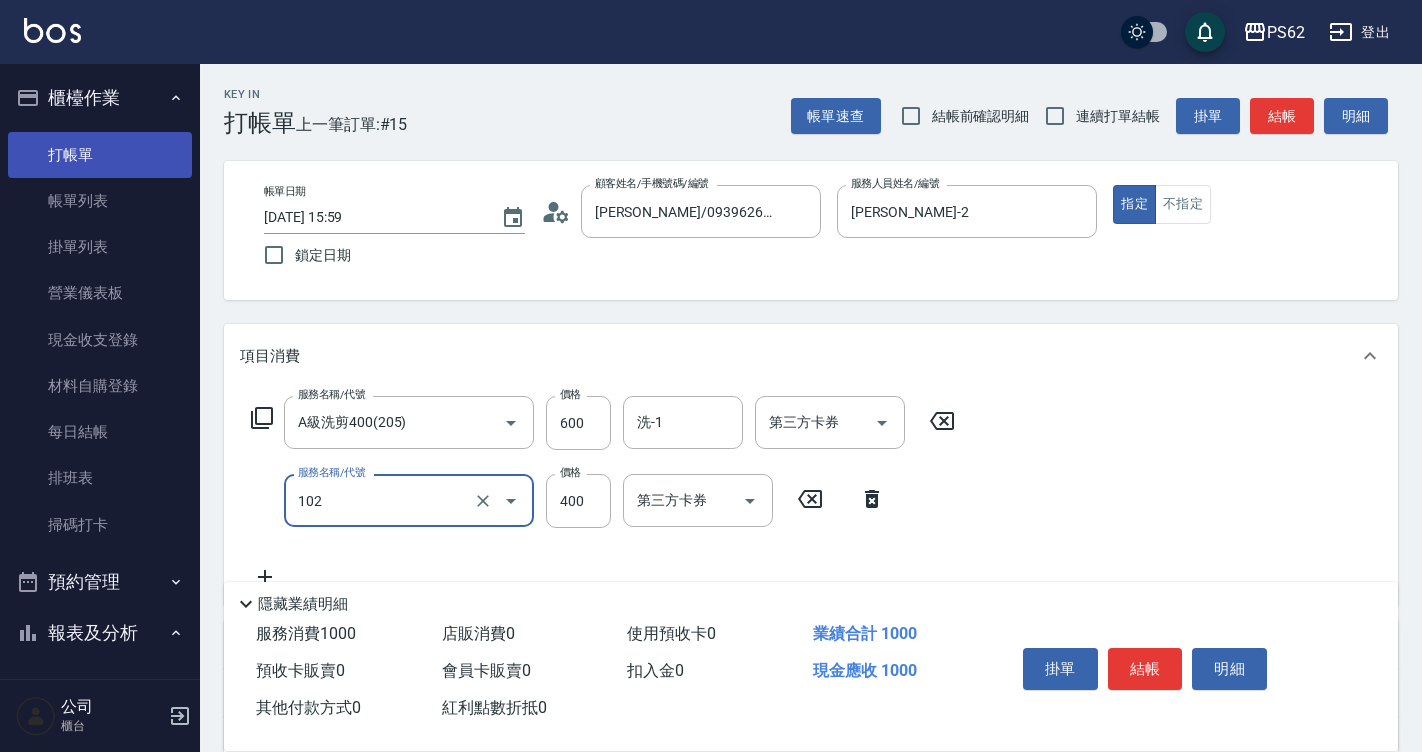 type on "精油洗髮(102)" 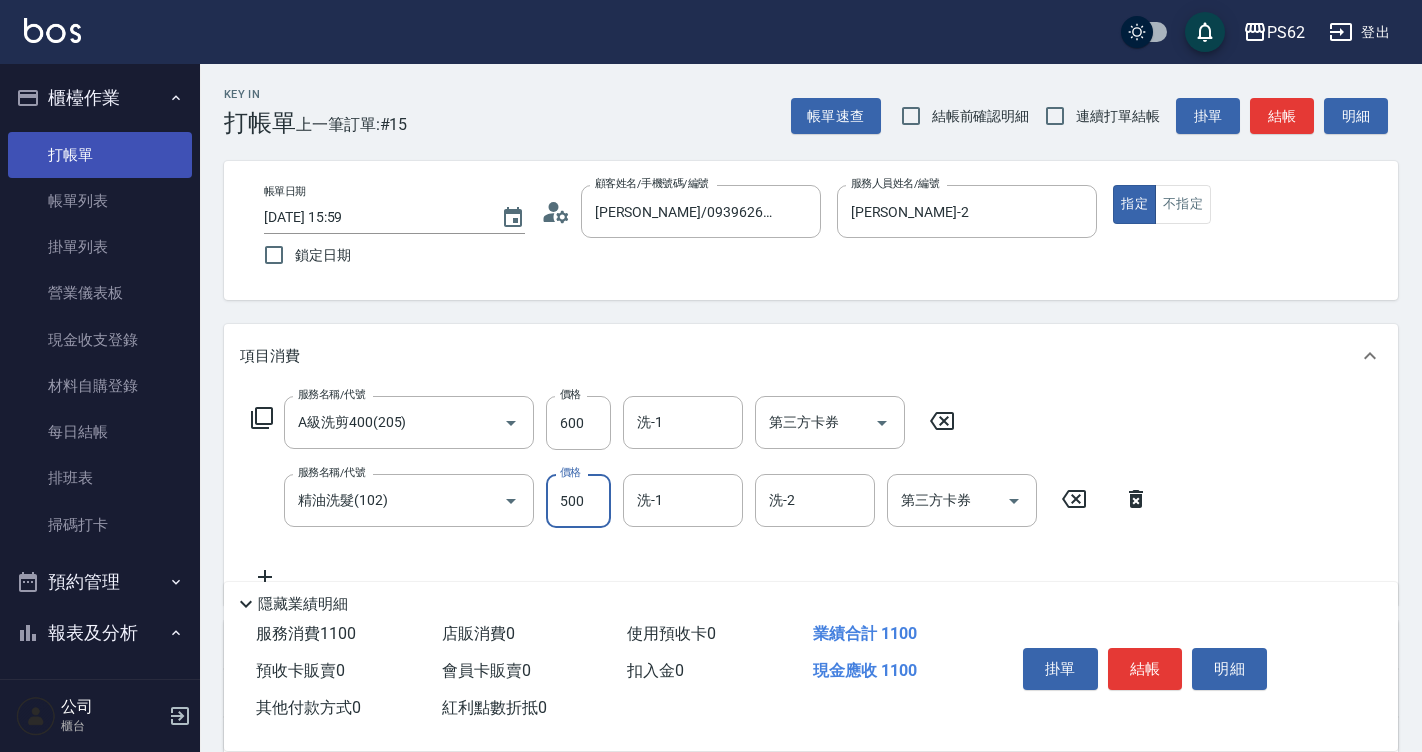 type on "500" 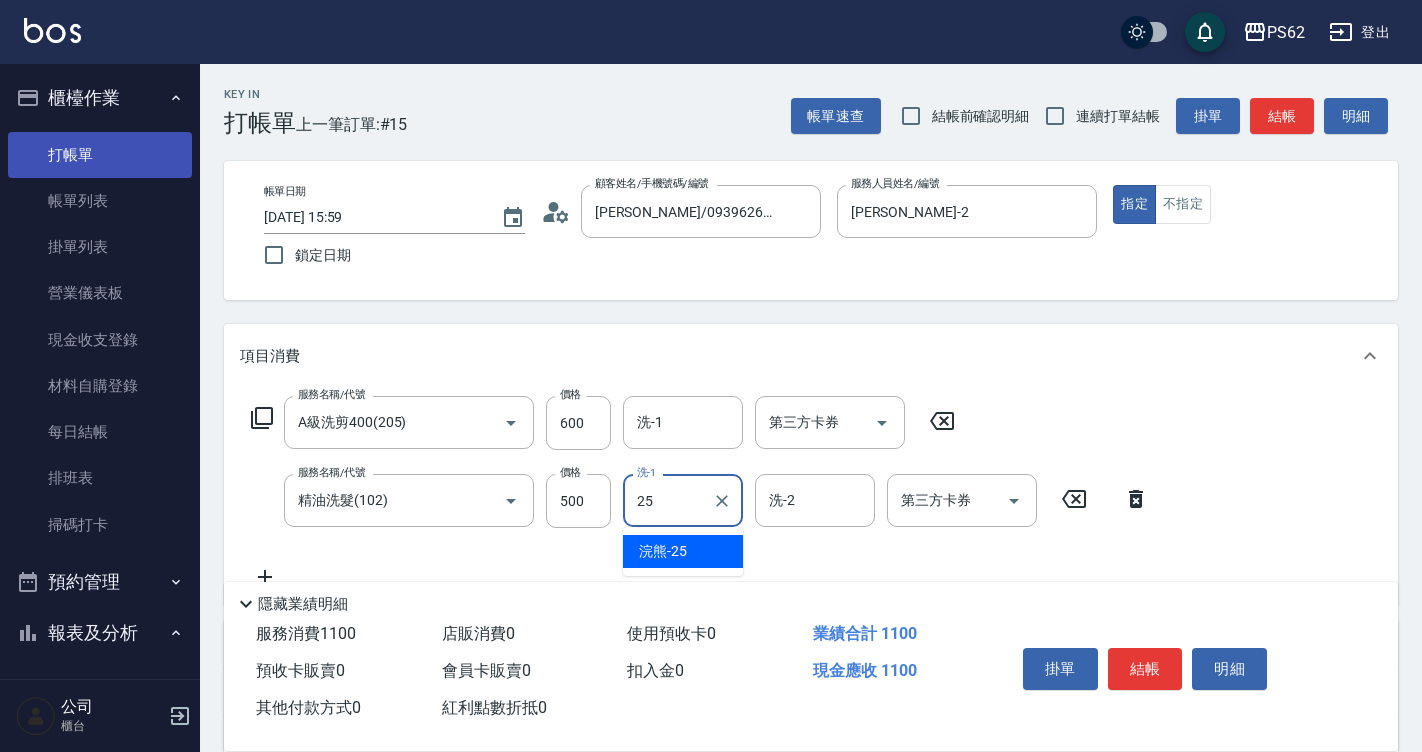 type on "浣熊-25" 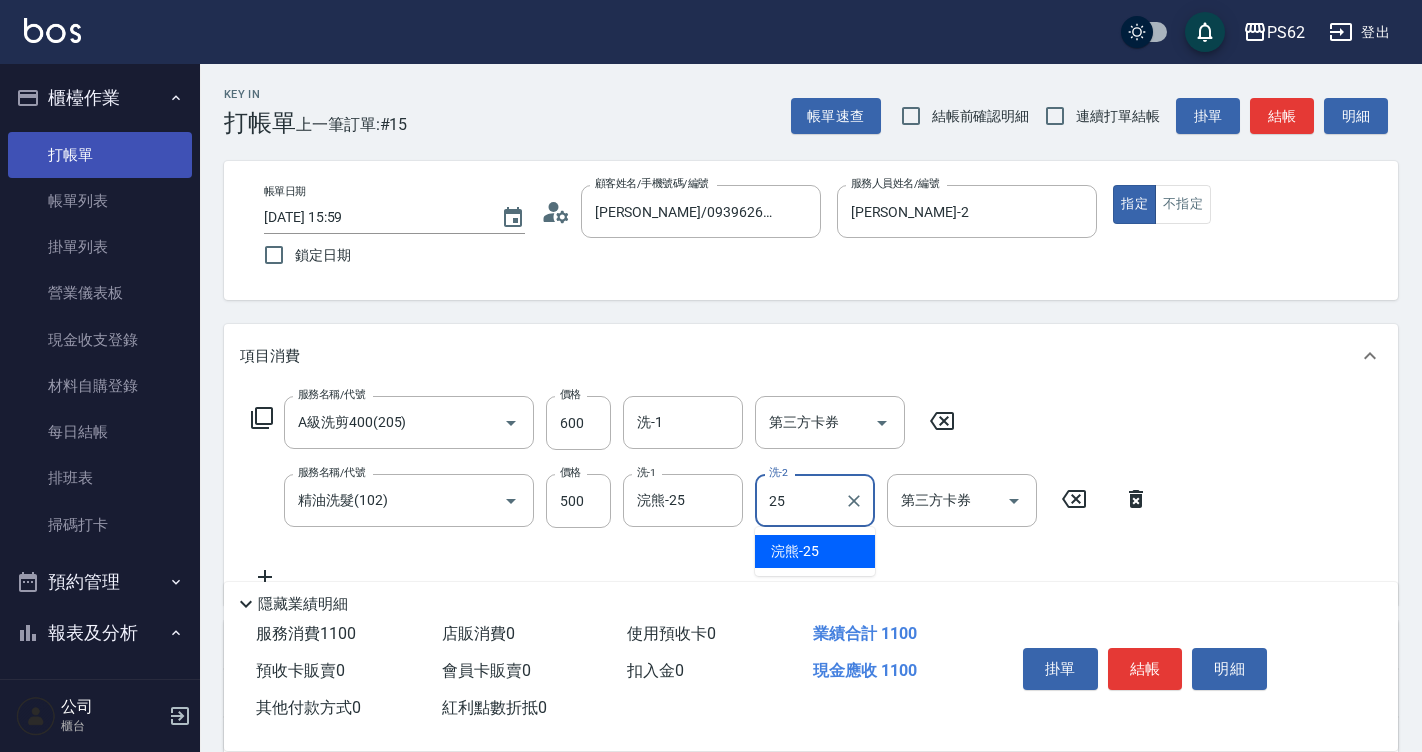 type on "浣熊-25" 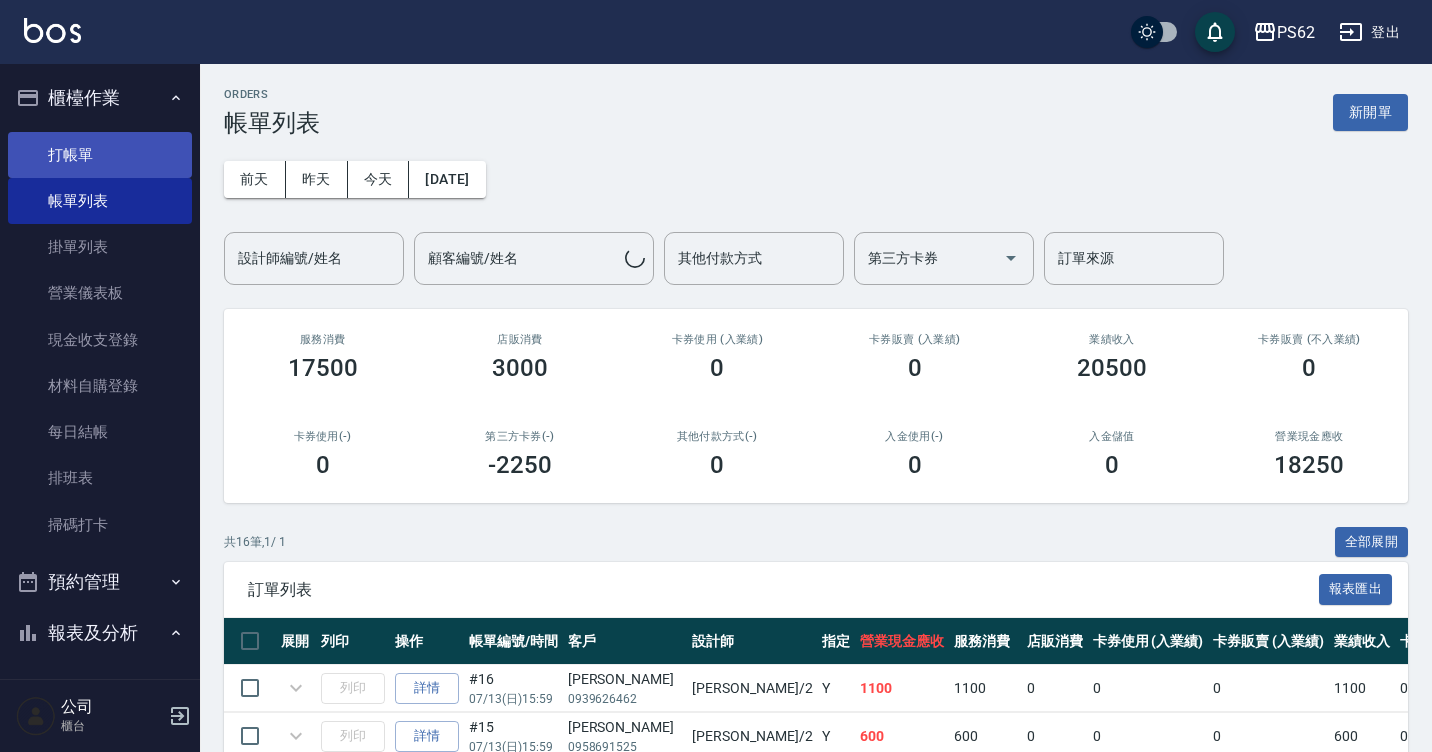 click on "打帳單" at bounding box center (100, 155) 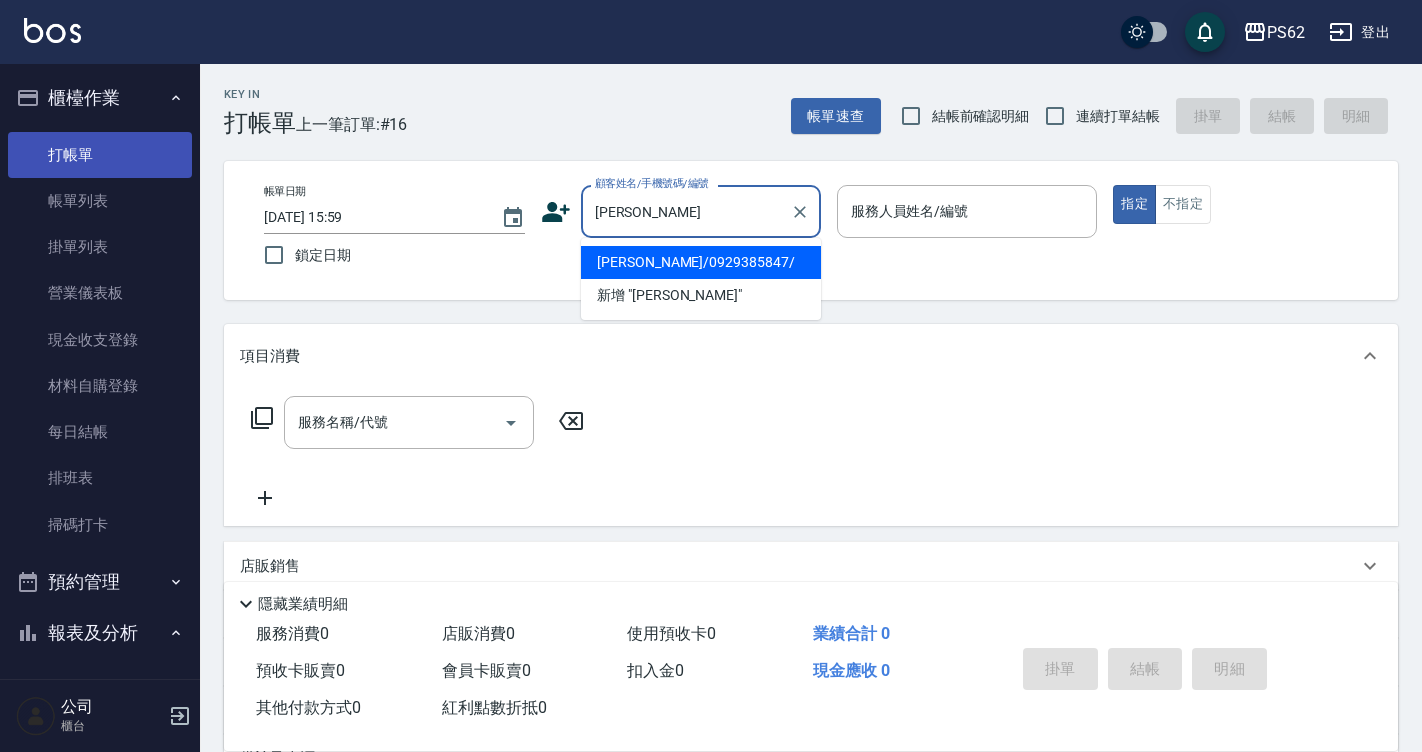 type on "[PERSON_NAME]/0929385847/" 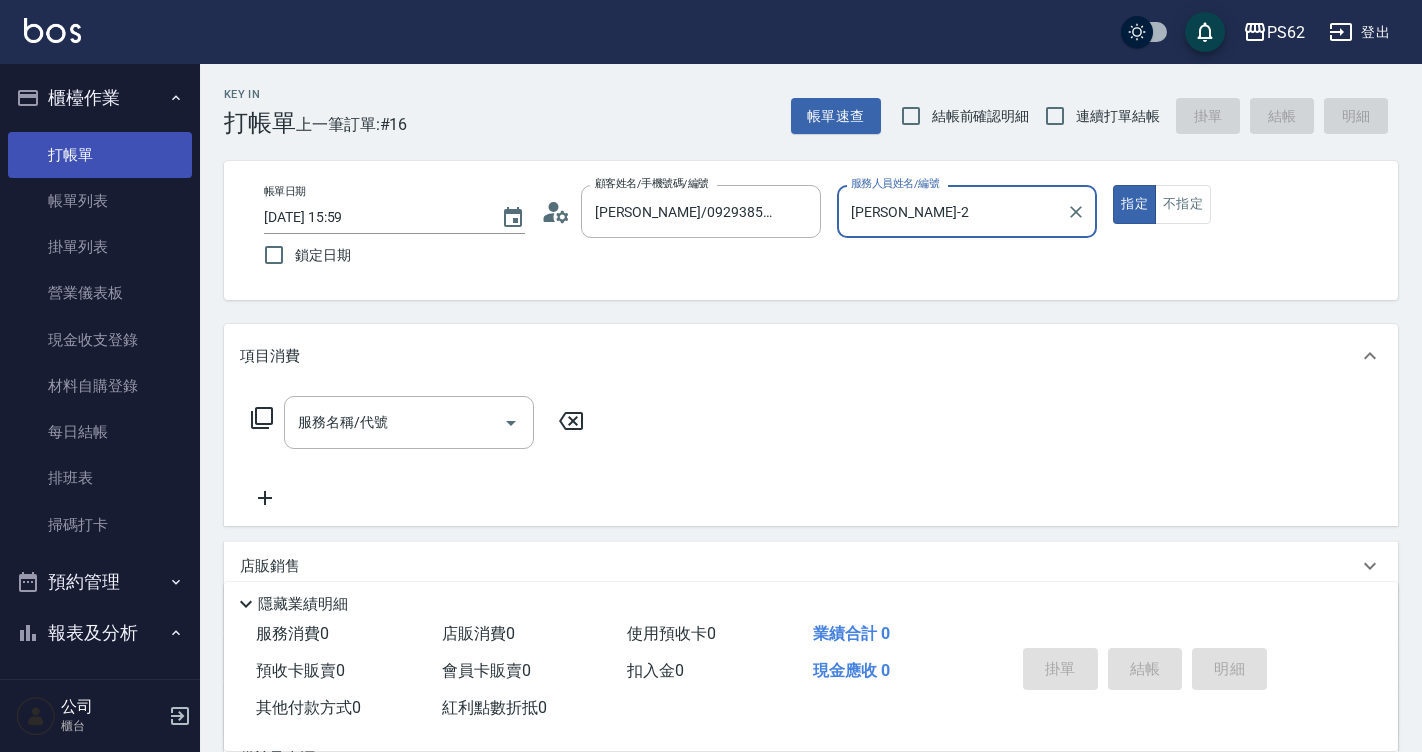 type on "[PERSON_NAME]-2" 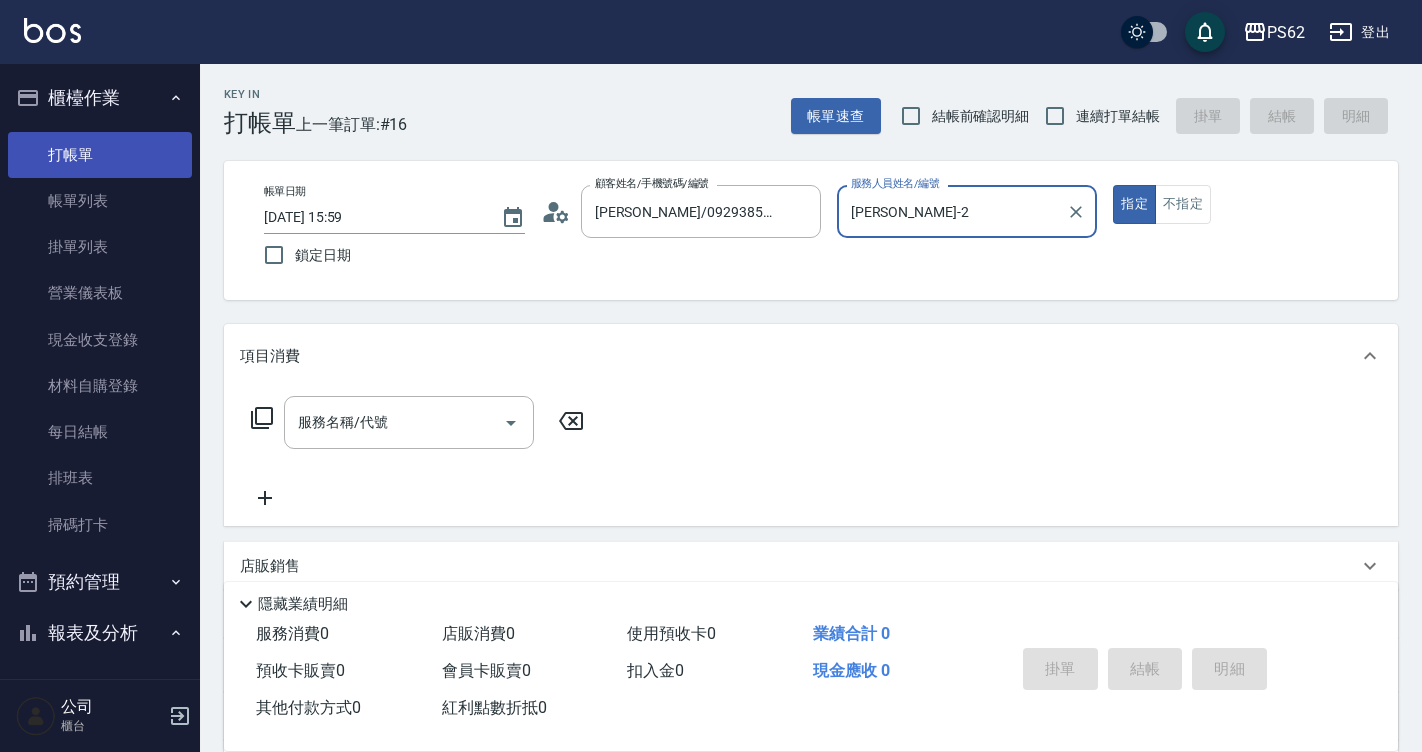 click on "指定" at bounding box center (1134, 204) 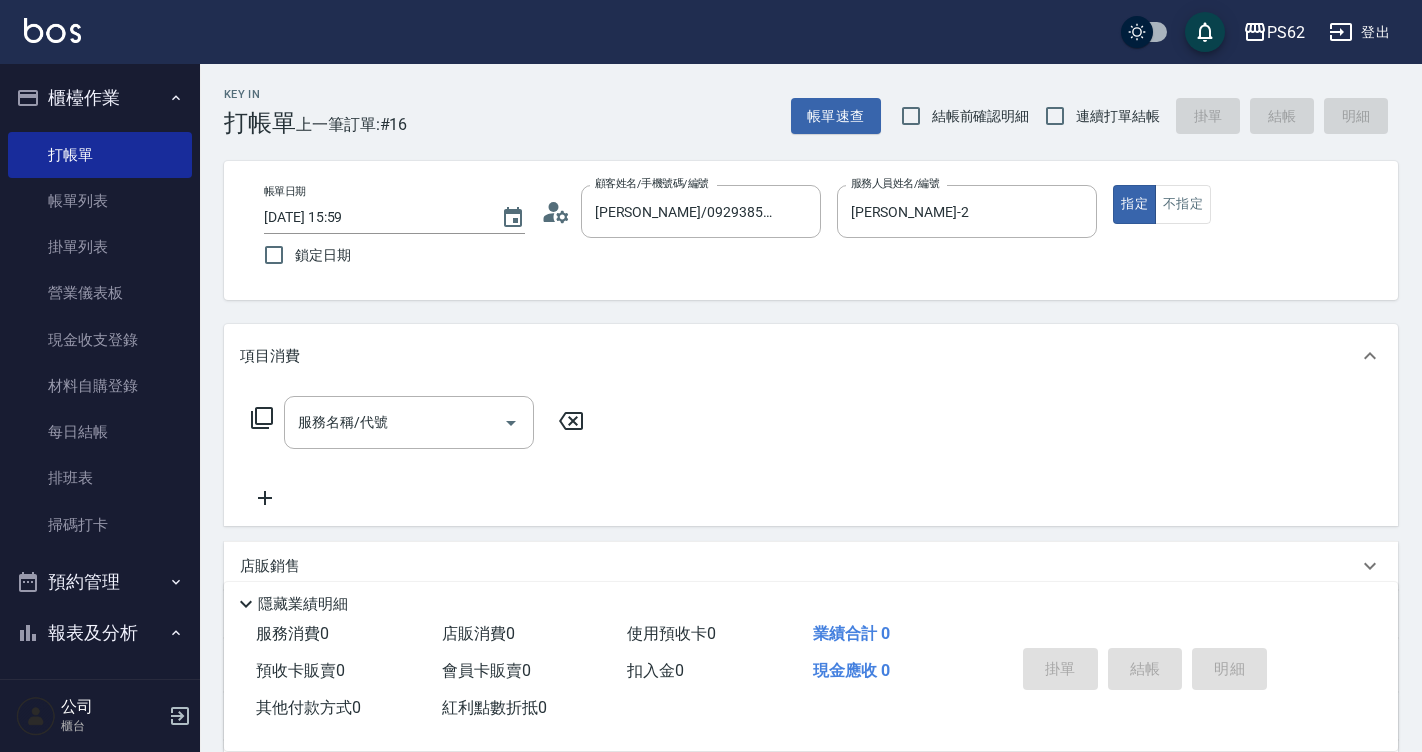 click 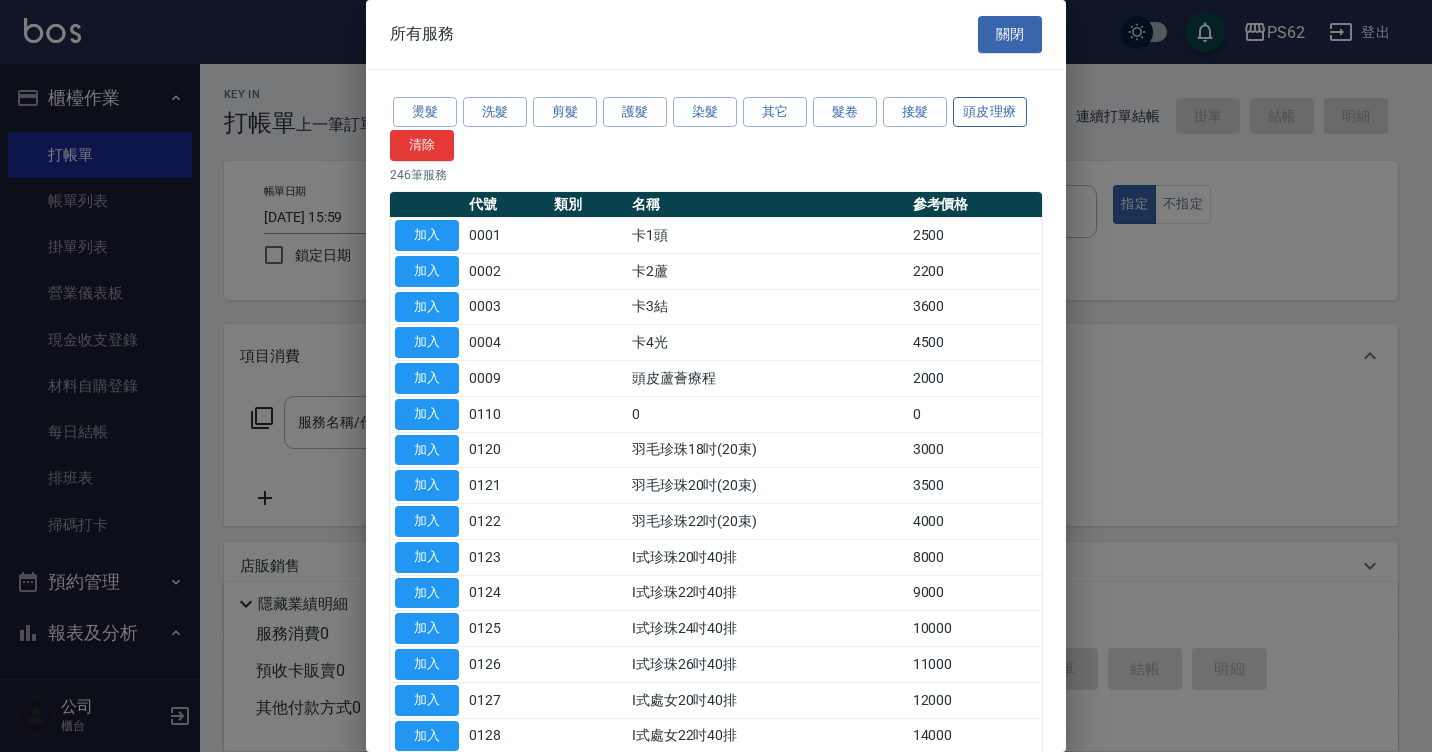 click on "頭皮理療" at bounding box center [990, 112] 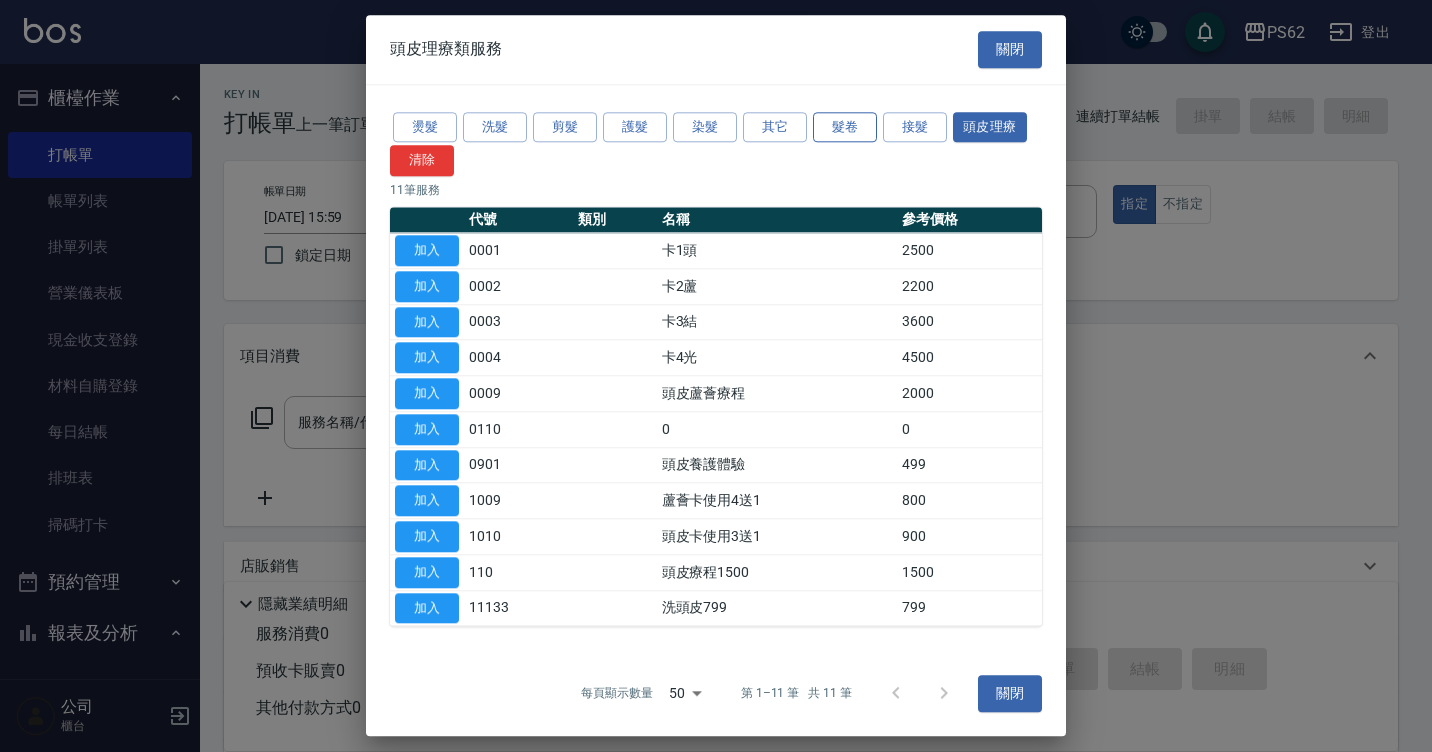 click on "髮卷" at bounding box center (845, 127) 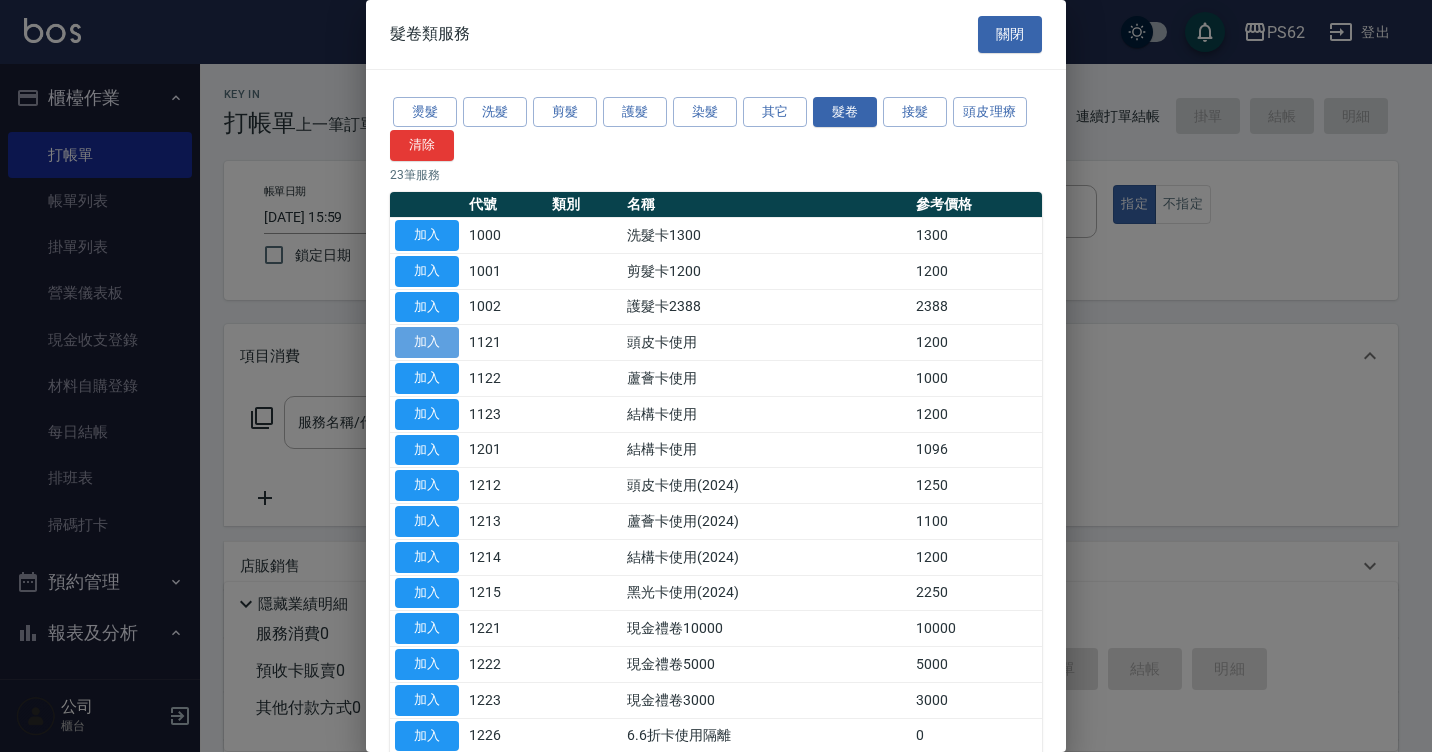 click on "加入" at bounding box center [427, 342] 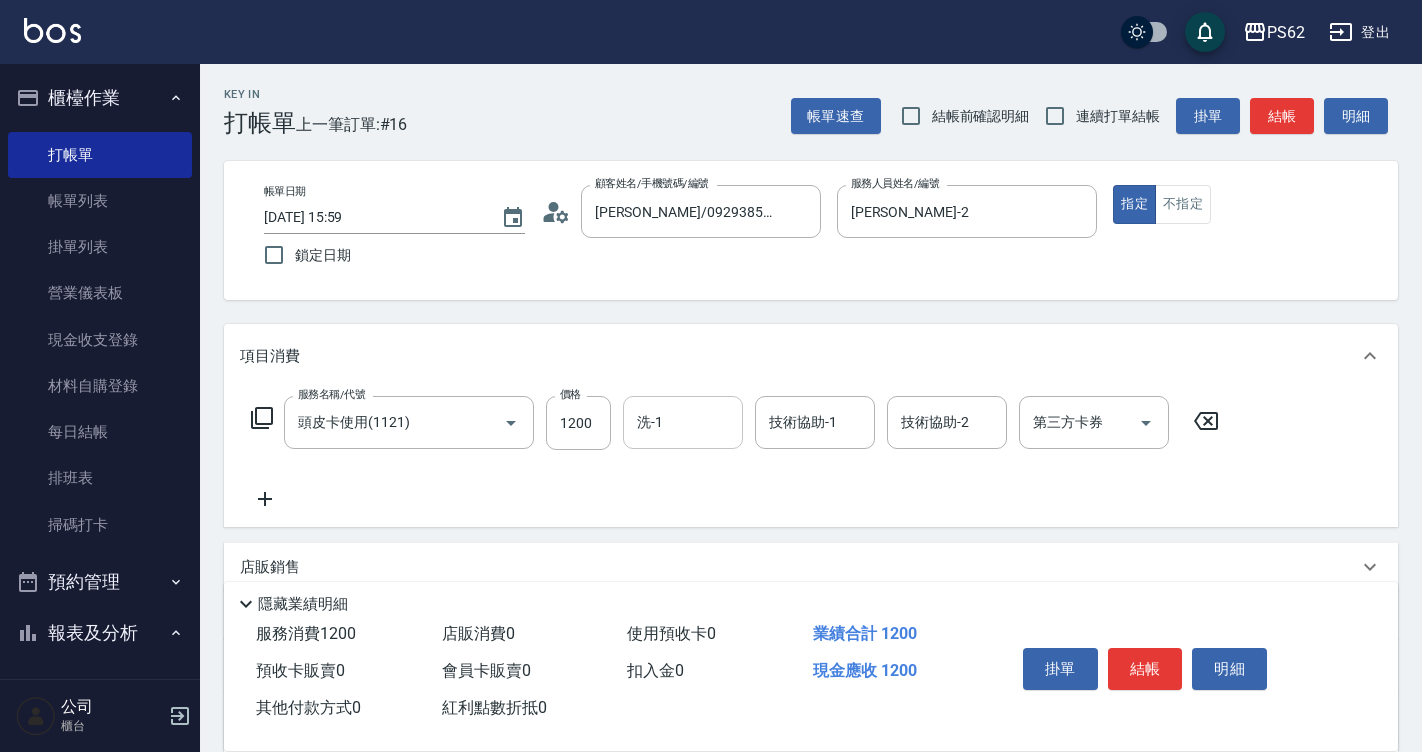 click on "洗-1" at bounding box center (683, 422) 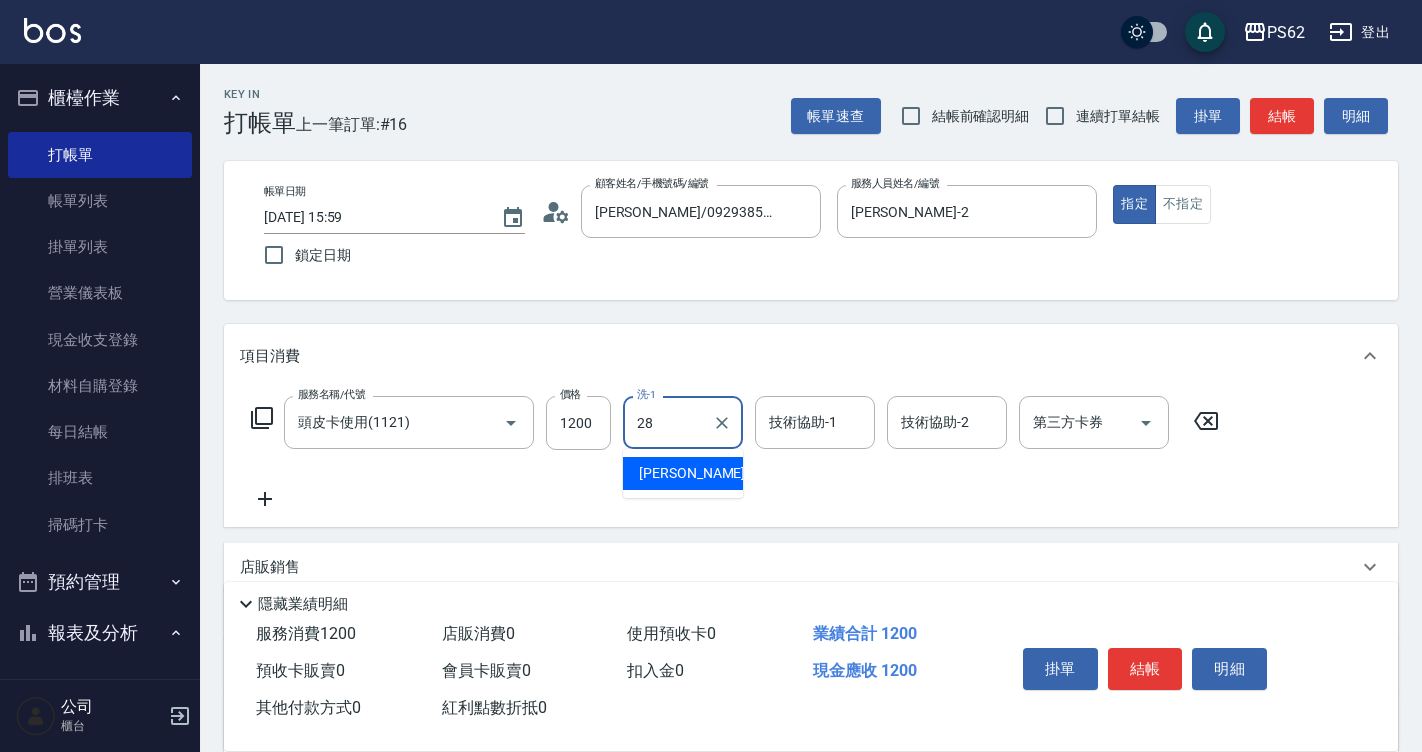 type on "安安-28" 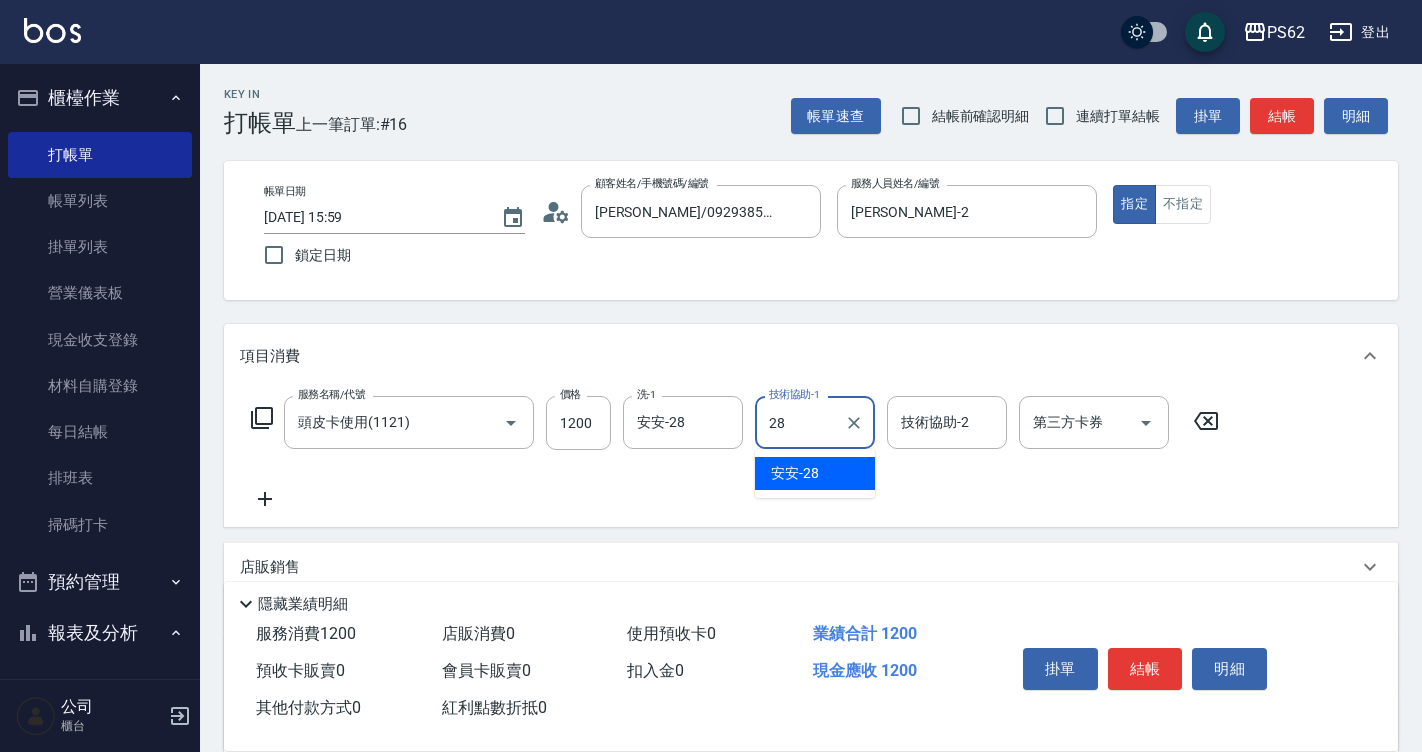 type on "安安-28" 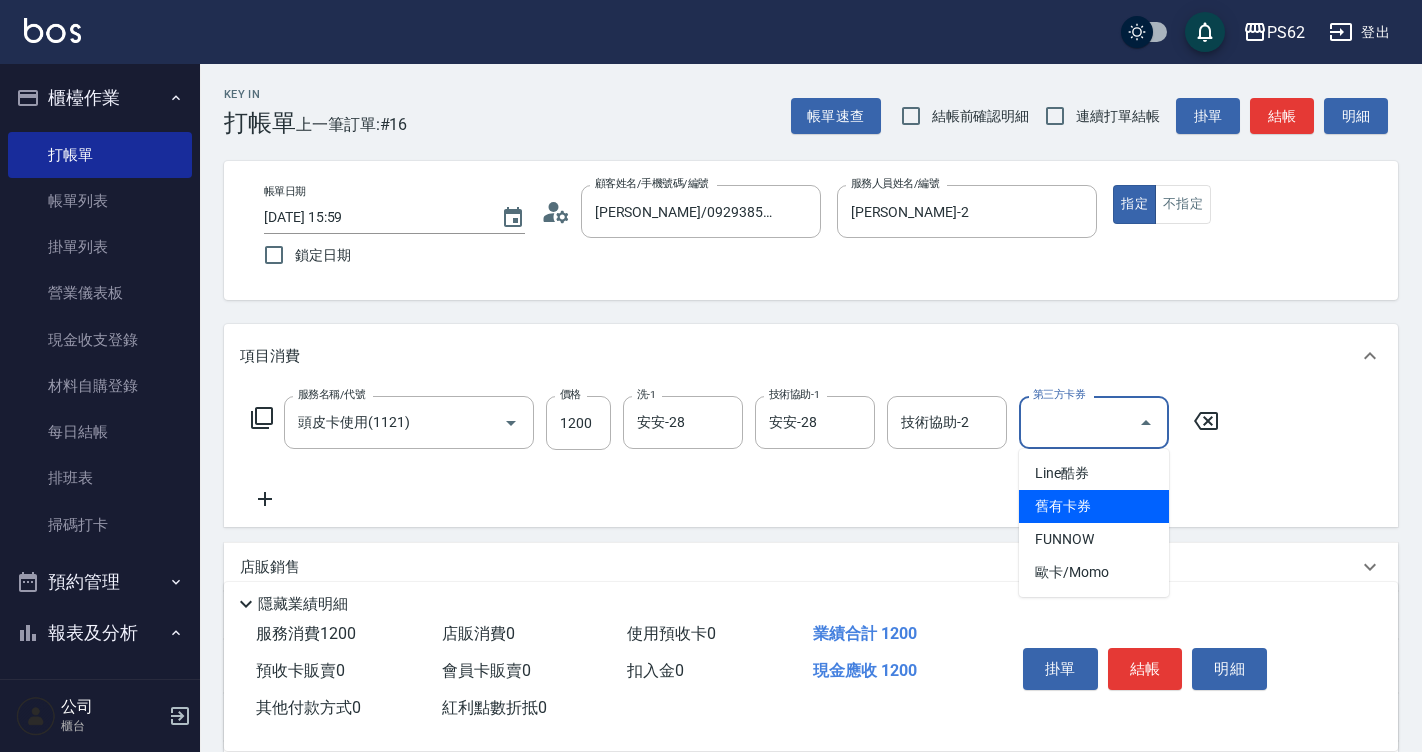 type on "舊有卡券" 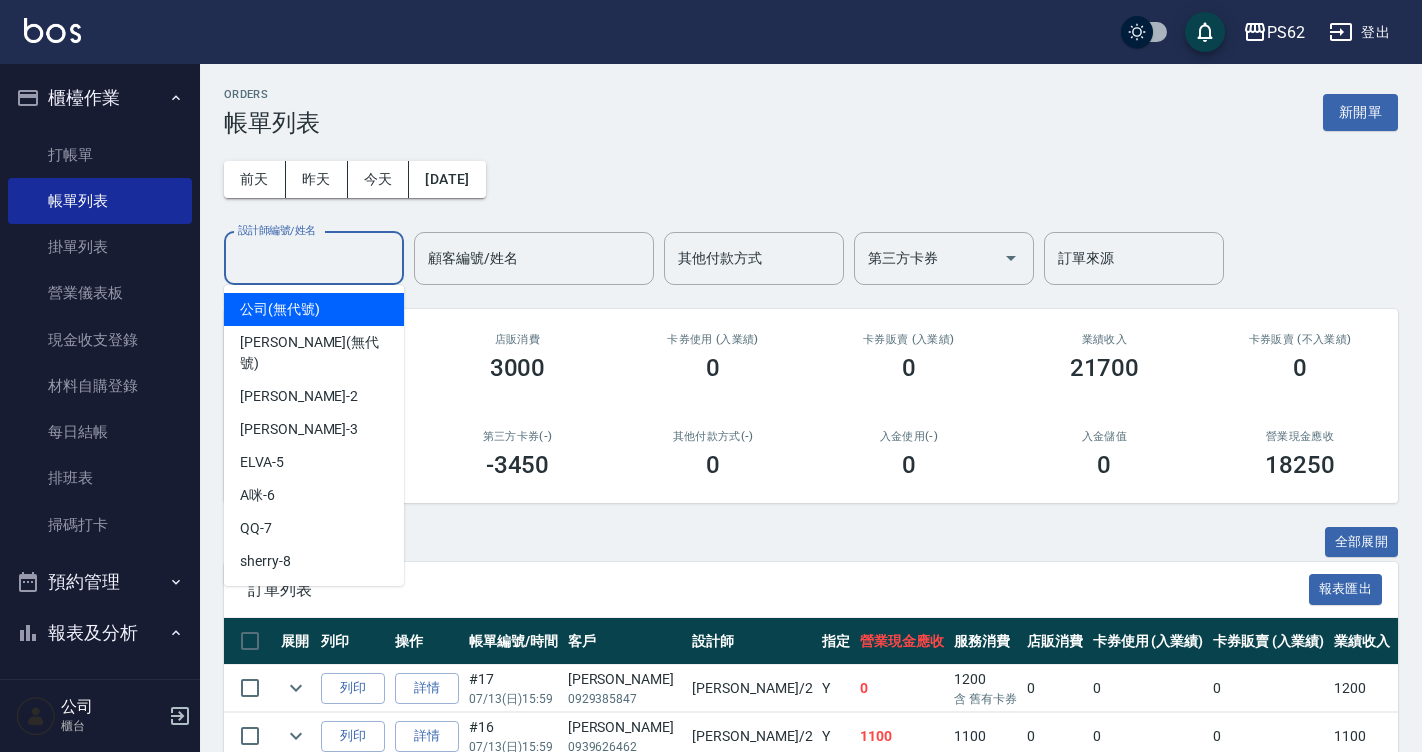click on "設計師編號/姓名 設計師編號/姓名" at bounding box center (314, 258) 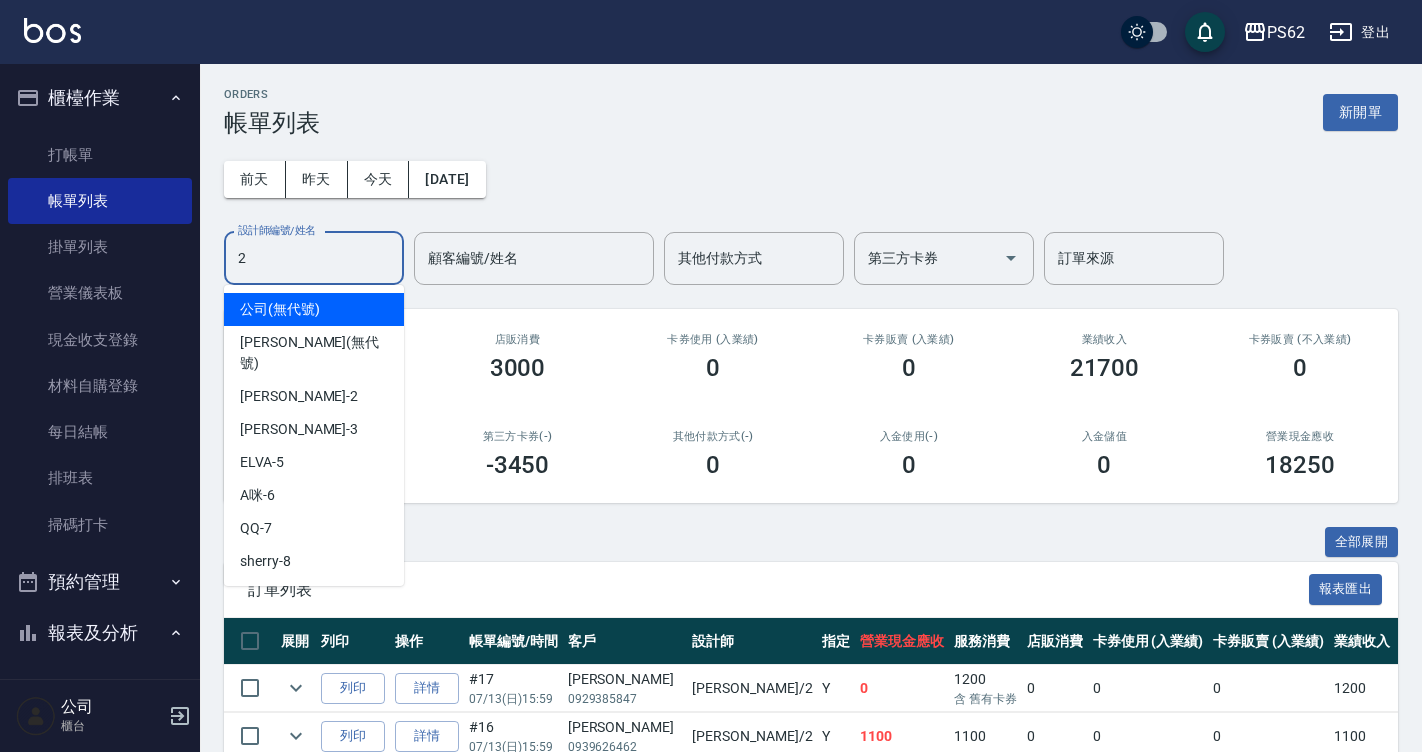 type on "[PERSON_NAME]-2" 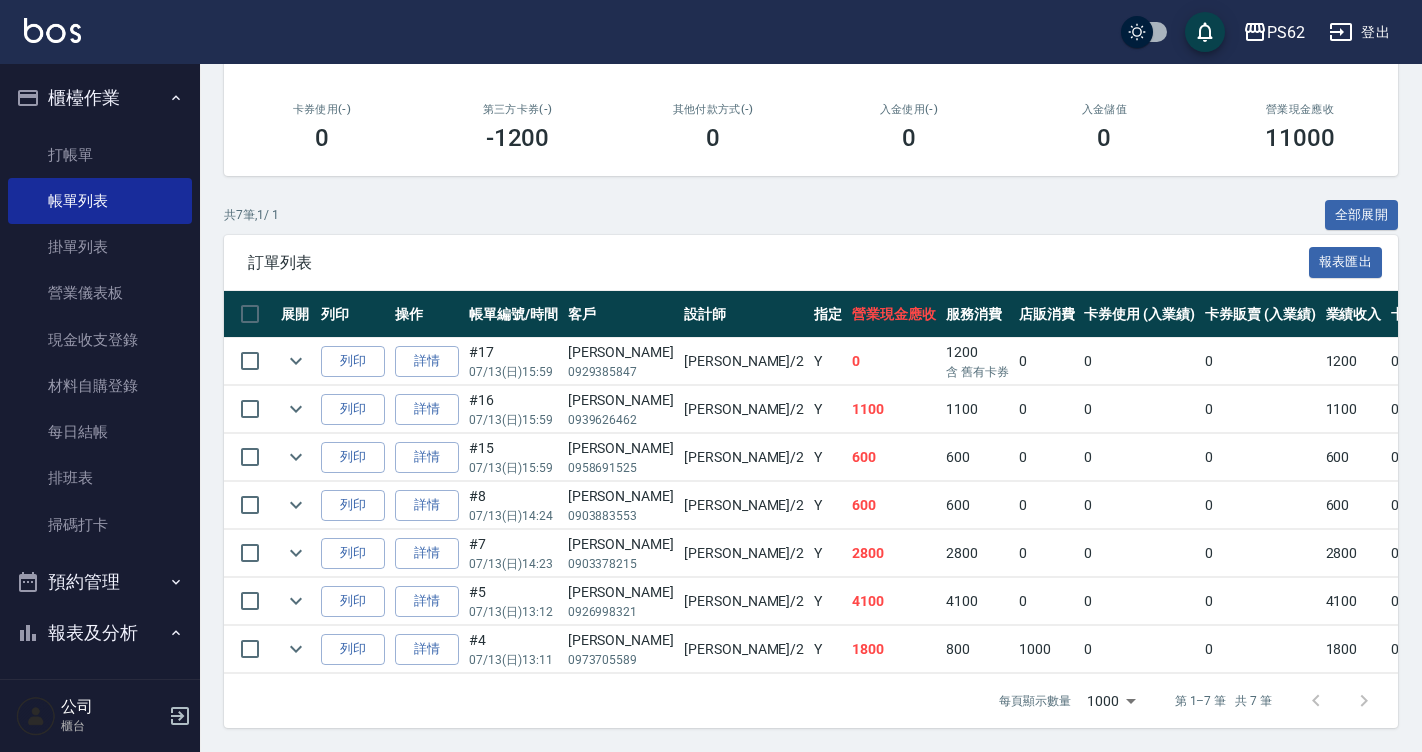 scroll, scrollTop: 342, scrollLeft: 0, axis: vertical 